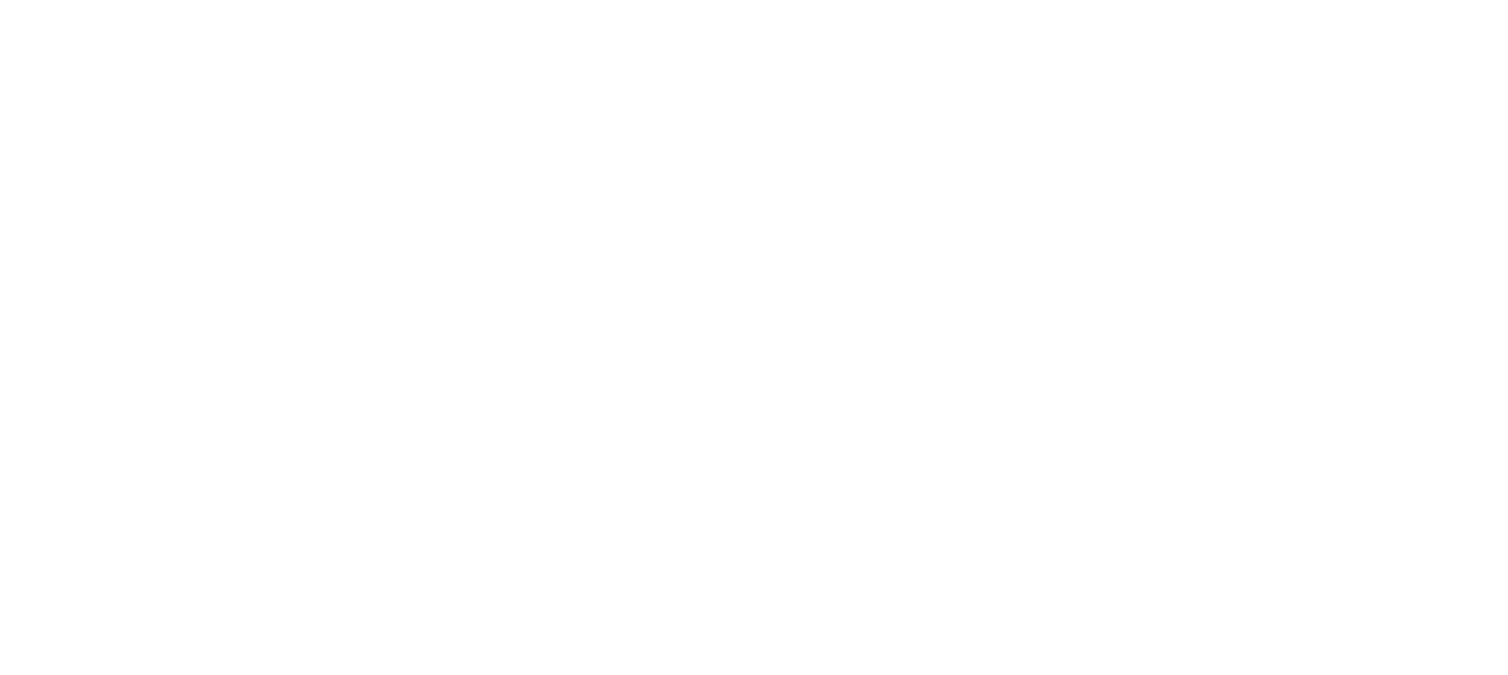 scroll, scrollTop: 0, scrollLeft: 0, axis: both 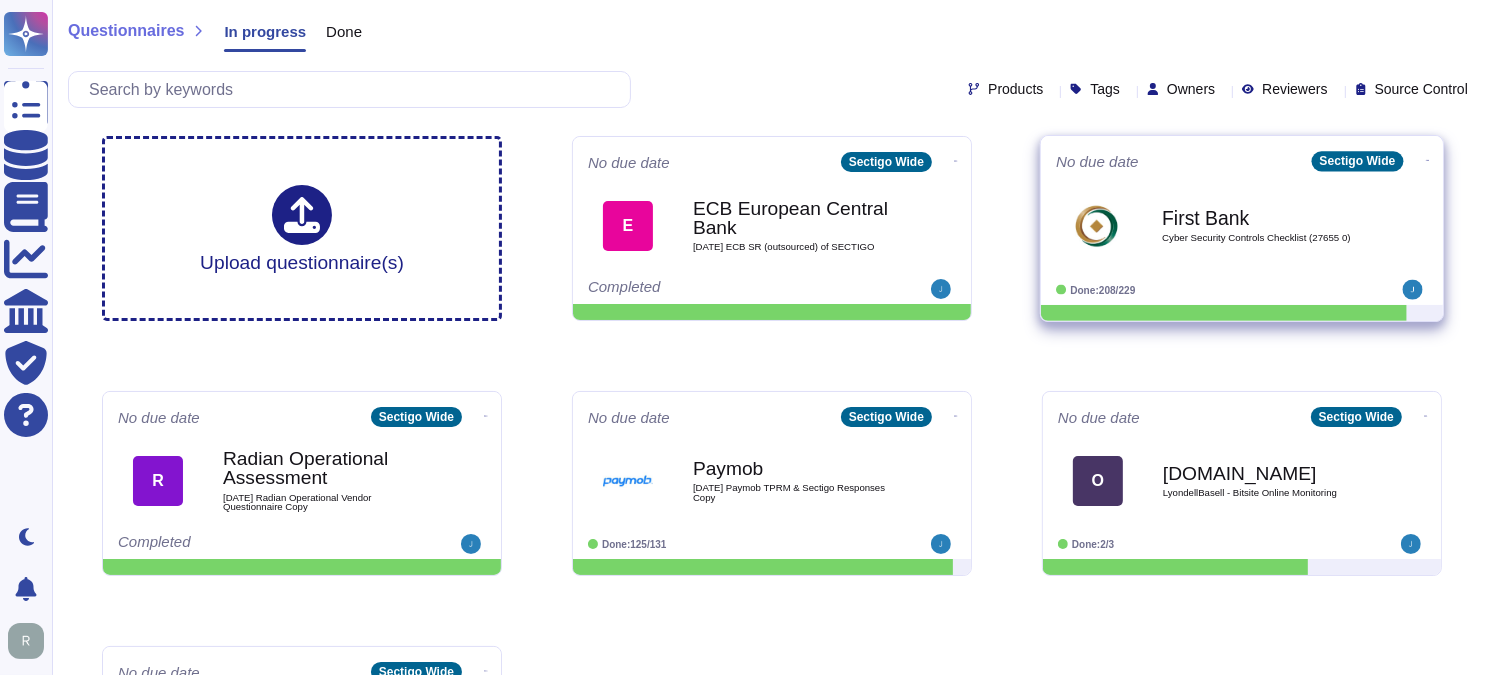 click on "Cyber Security Controls Checklist (27655 0)" at bounding box center (1263, 238) 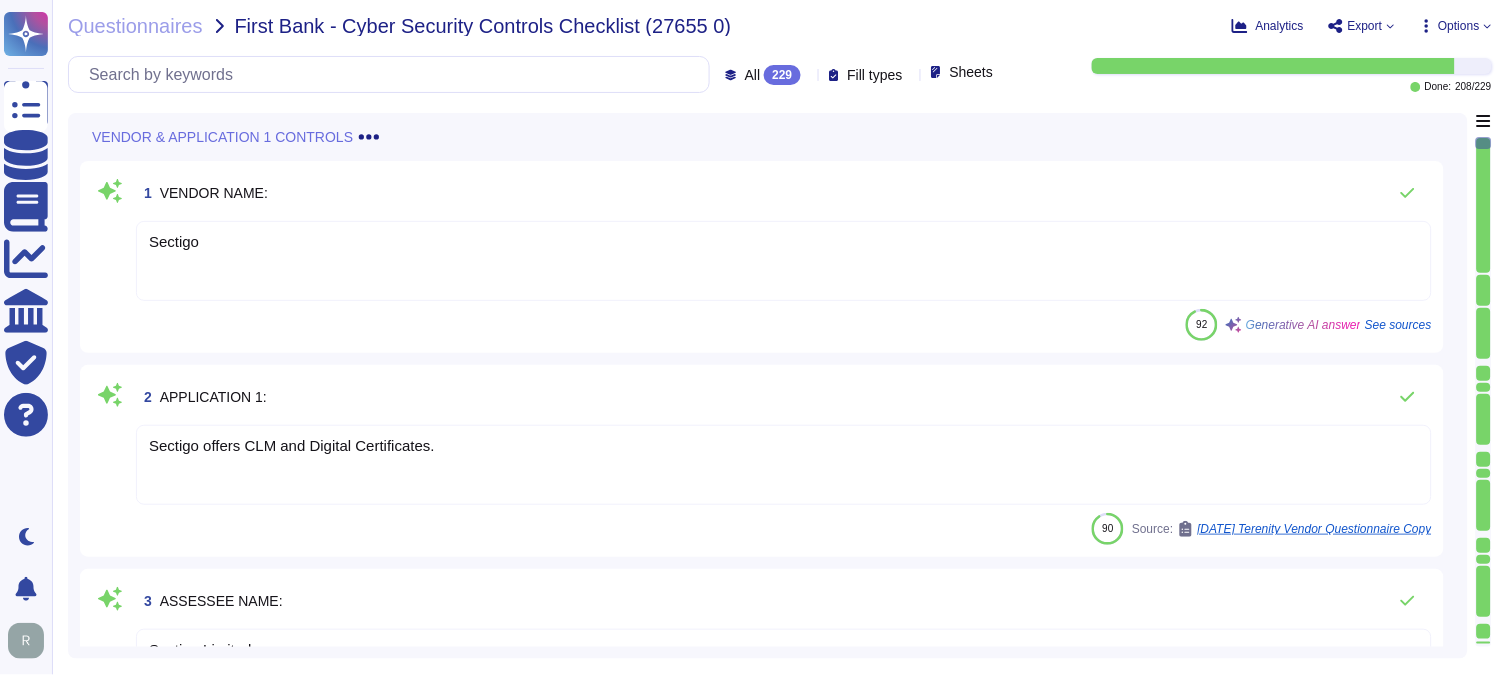 click on "Sectigo" at bounding box center (784, 261) 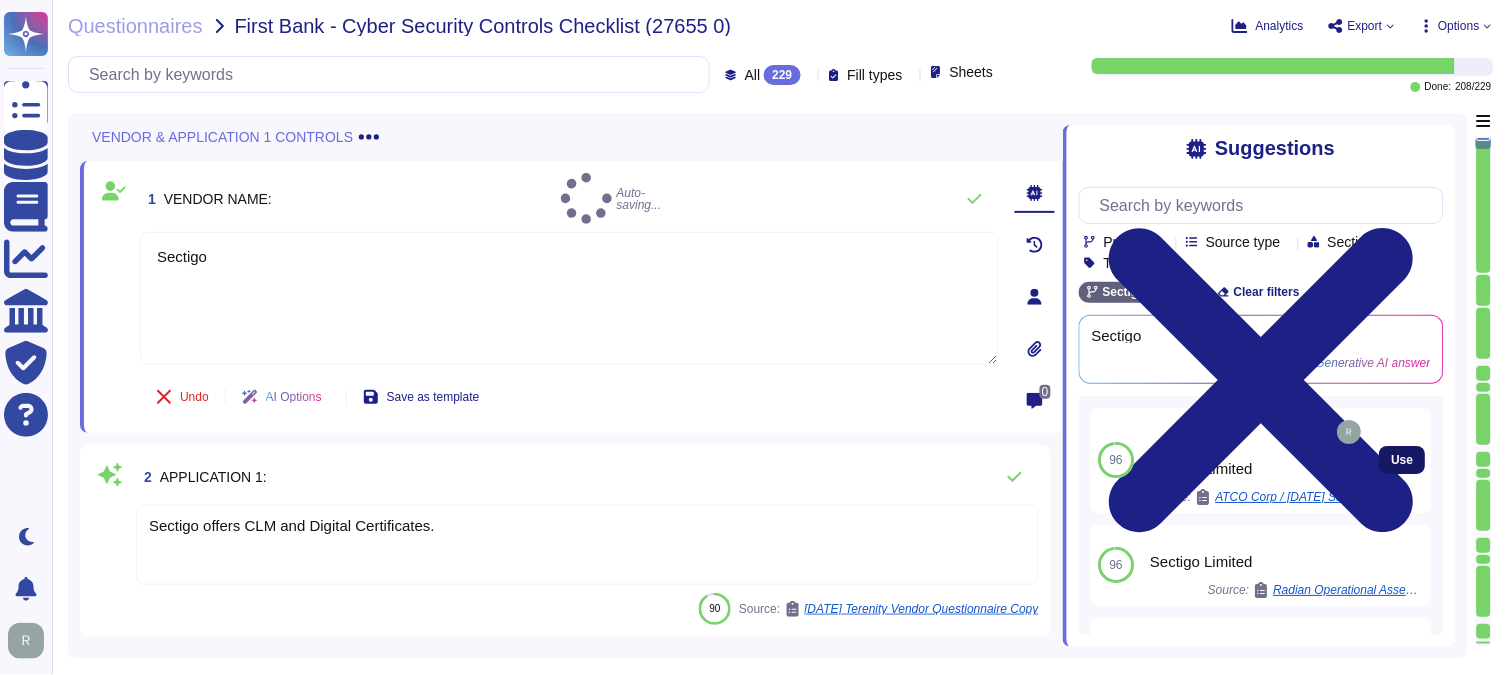 type on "Sectigo" 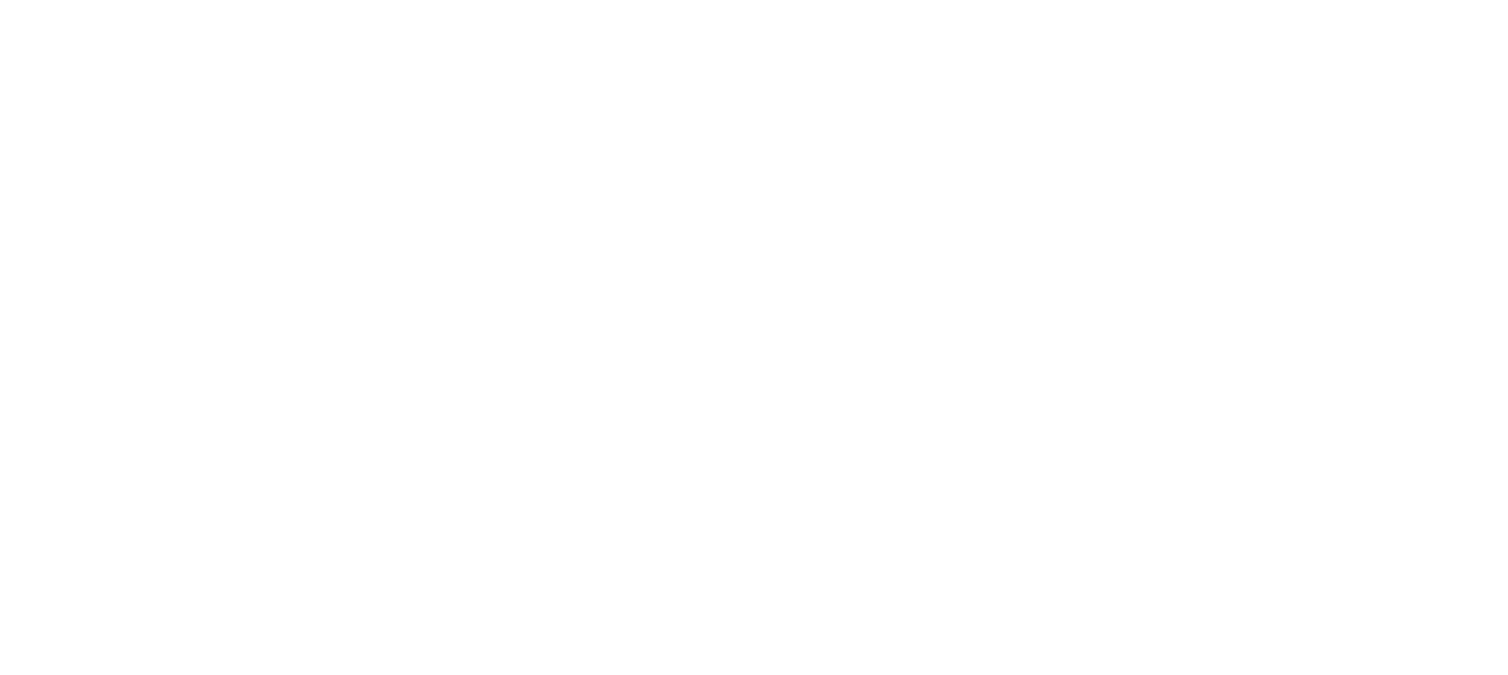 click at bounding box center [754, 0] 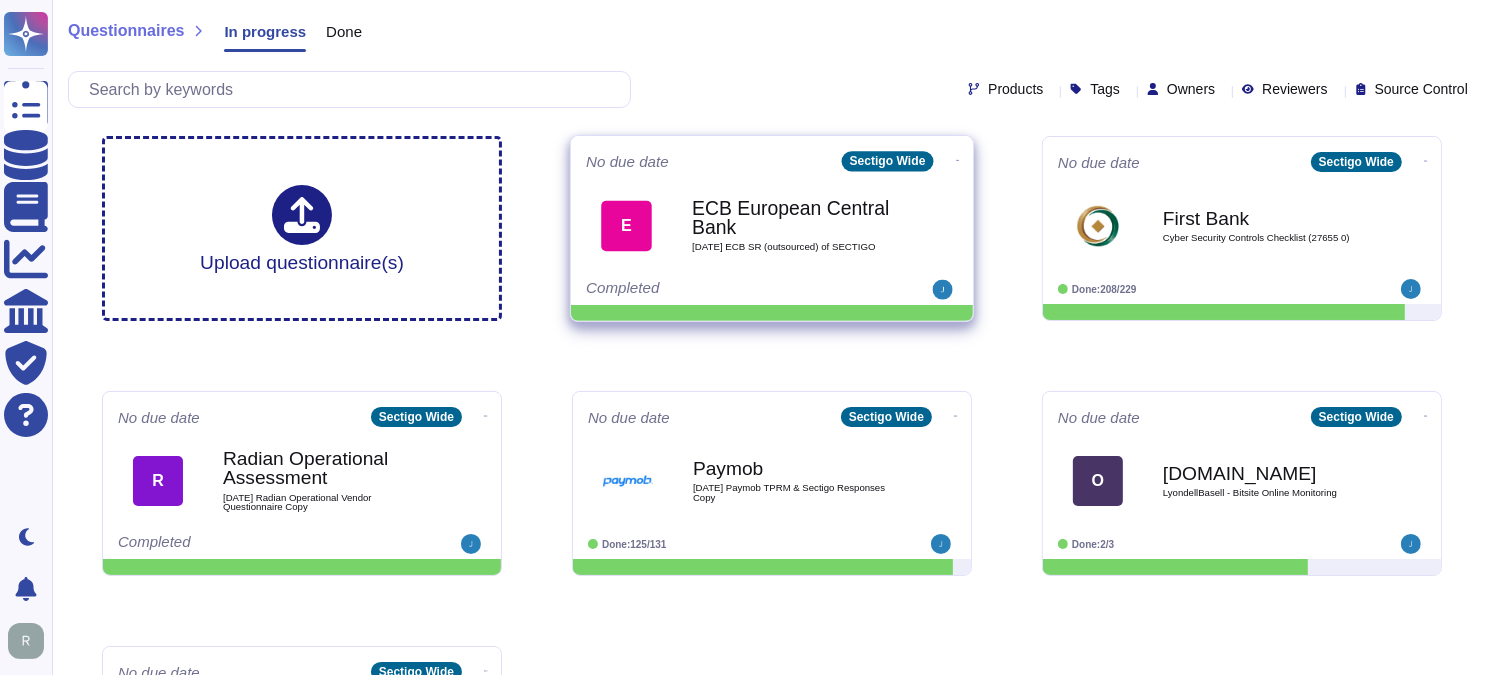click on "ECB European Central Bank" at bounding box center [793, 218] 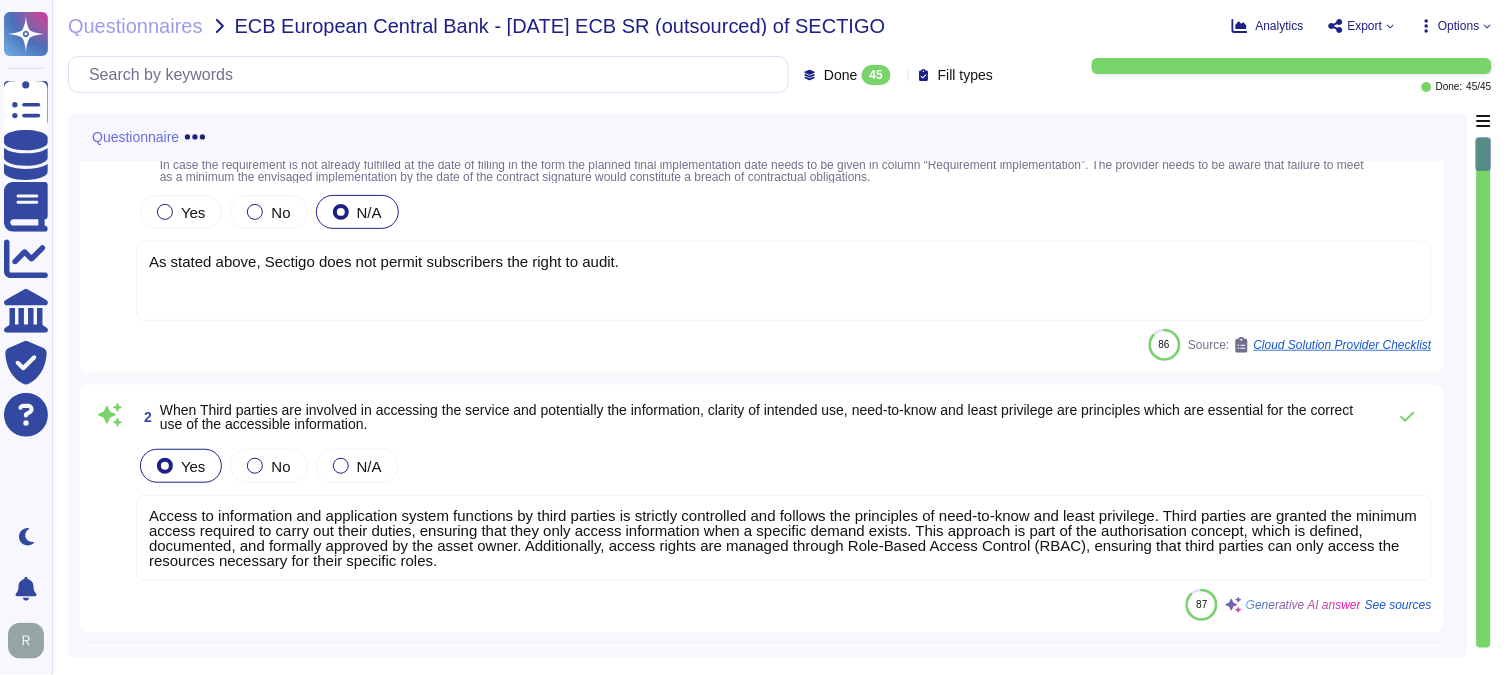 scroll, scrollTop: 222, scrollLeft: 0, axis: vertical 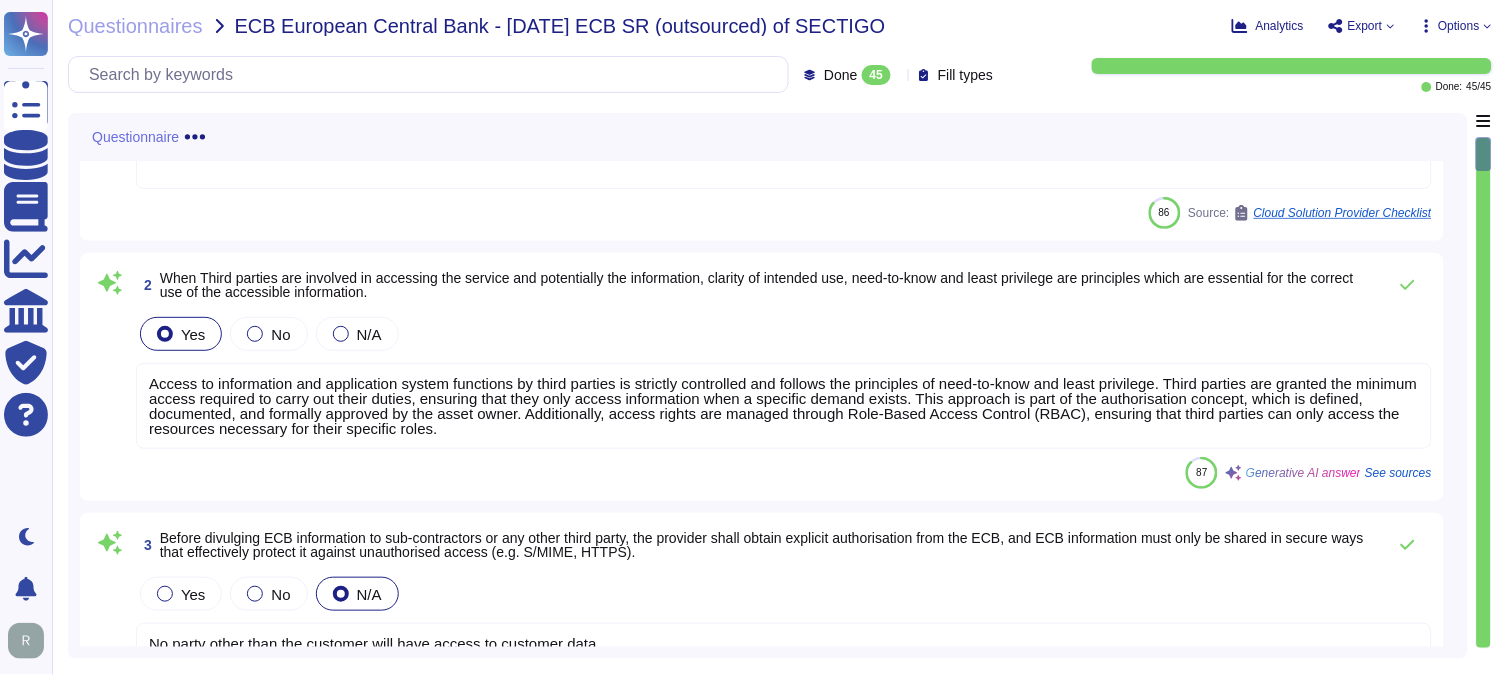 click on "Access to information and application system functions by third parties is strictly controlled and follows the principles of need-to-know and least privilege. Third parties are granted the minimum access required to carry out their duties, ensuring that they only access information when a specific demand exists. This approach is part of the authorisation concept, which is defined, documented, and formally approved by the asset owner. Additionally, access rights are managed through Role-Based Access Control (RBAC), ensuring that third parties can only access the resources necessary for their specific roles." at bounding box center [783, 406] 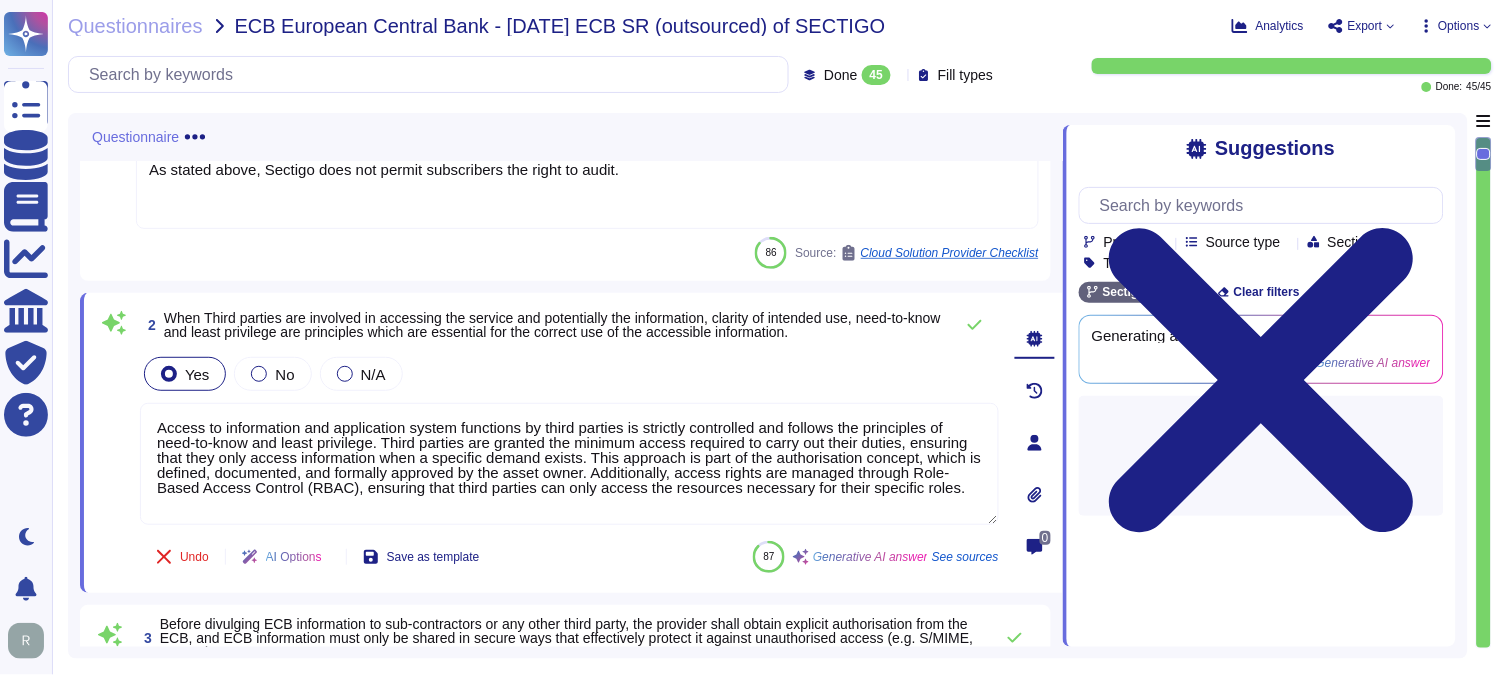 type on "Access to information and application system functions by third parties is strictly controlled and follows the principles of need-to-know and least privilege. Third parties are granted the minimum access required to carry out their duties, ensuring that they only access information when a specific demand exists. This approach is part of the authorisation concept, which is defined, documented, and formally approved by the asset owner. Additionally, access rights are managed through Role-Based Access Control (RBAC), ensuring that third parties can only access the resources necessary for their specific roles." 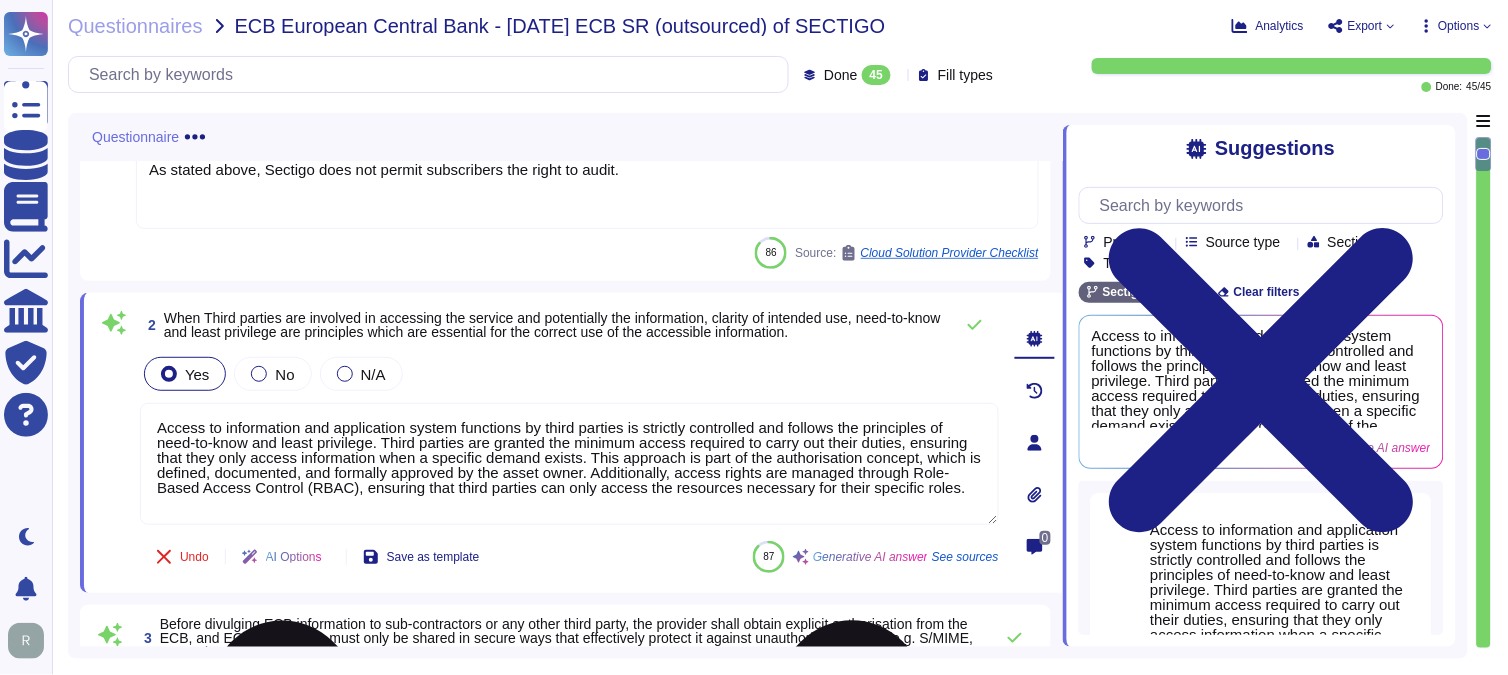 drag, startPoint x: 960, startPoint y: 507, endPoint x: 154, endPoint y: 444, distance: 808.45844 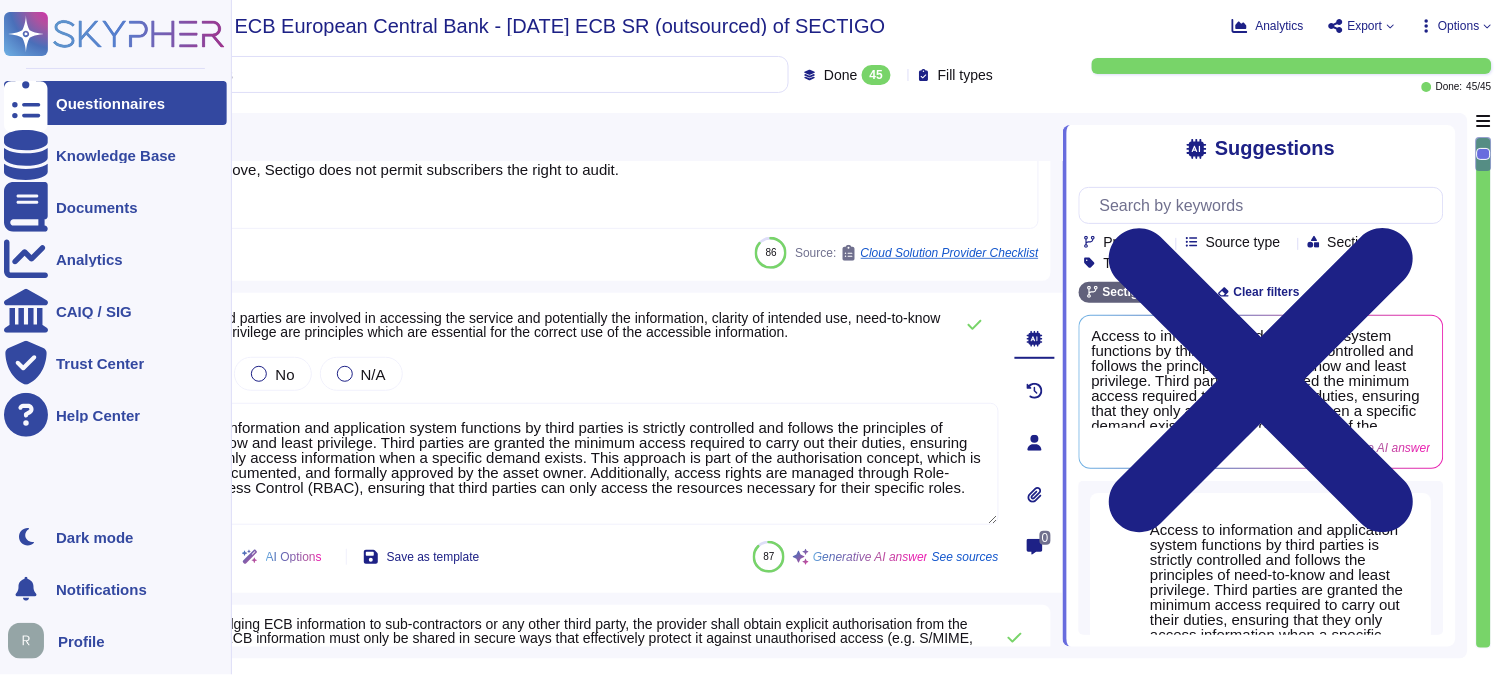 click at bounding box center (26, 103) 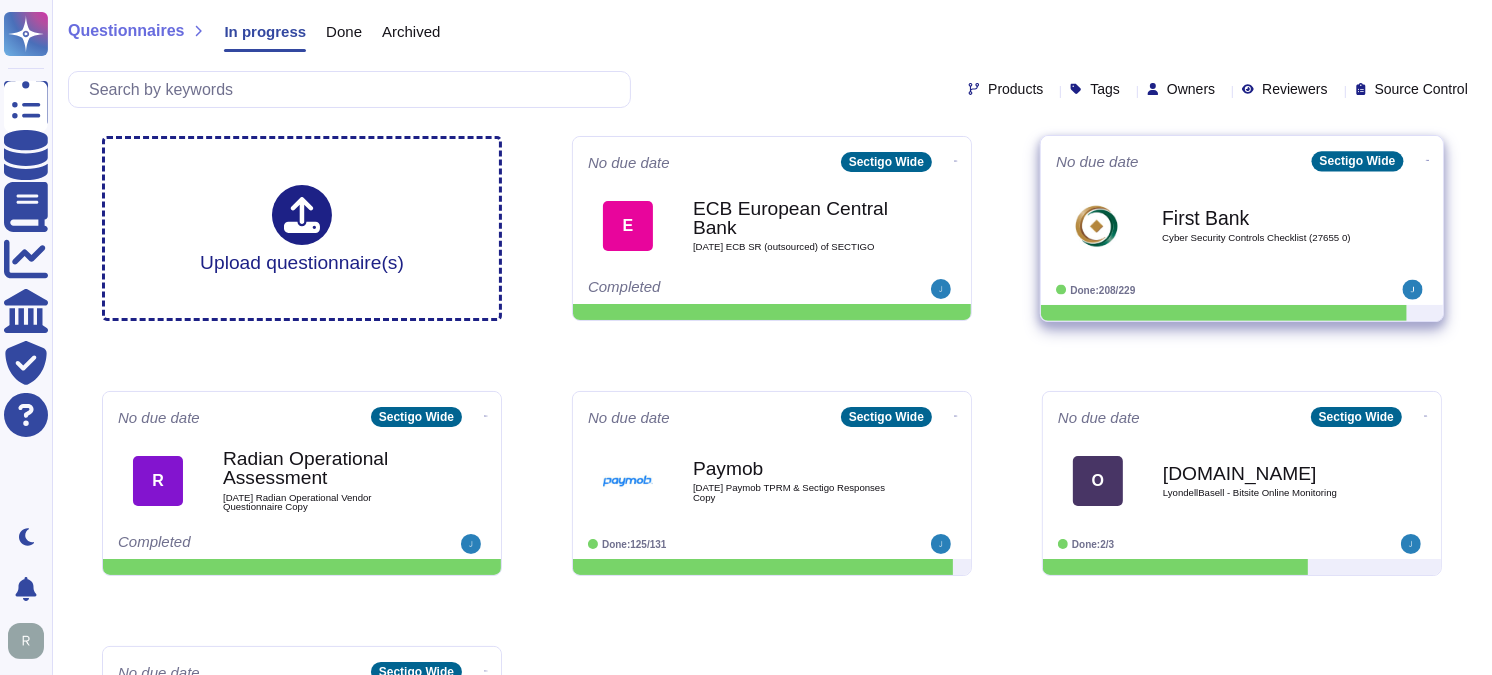 click on "Cyber Security Controls Checklist (27655 0)" at bounding box center (1263, 238) 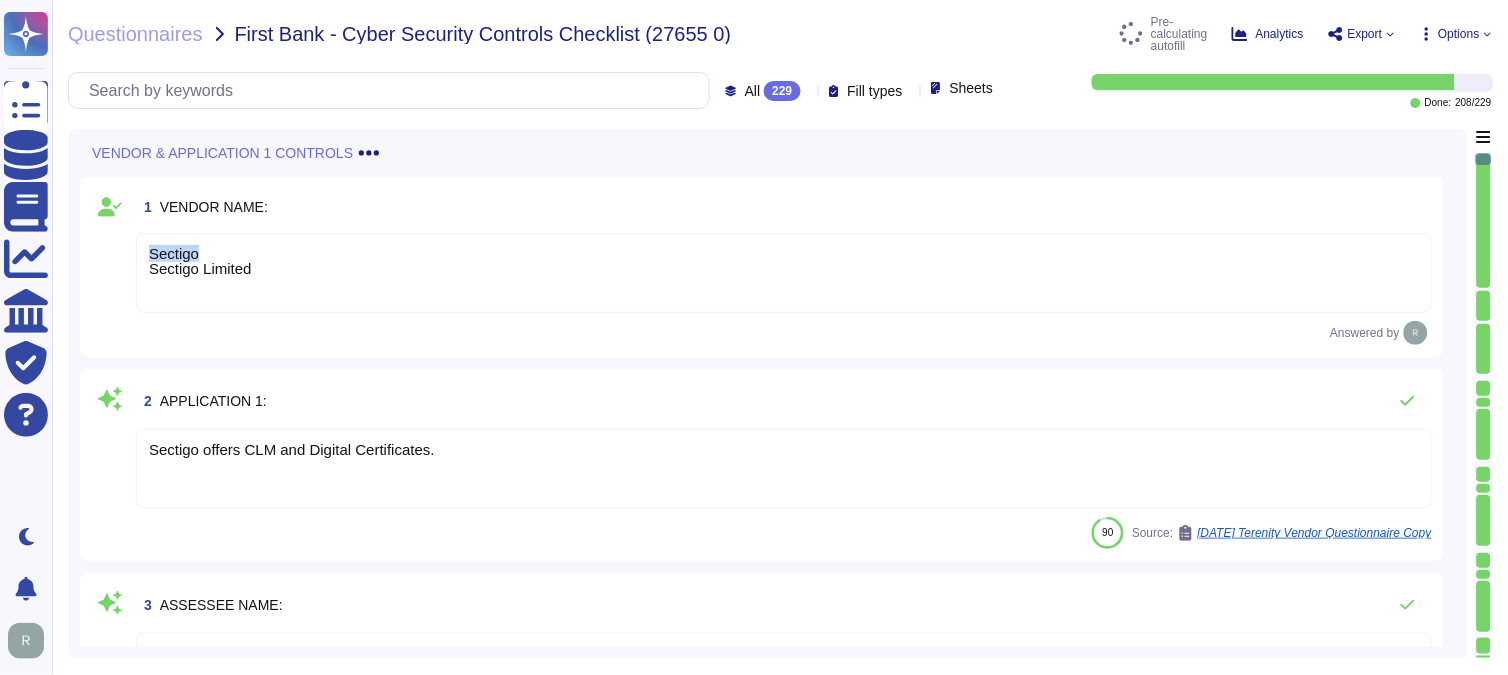 drag, startPoint x: 206, startPoint y: 237, endPoint x: 127, endPoint y: 236, distance: 79.00633 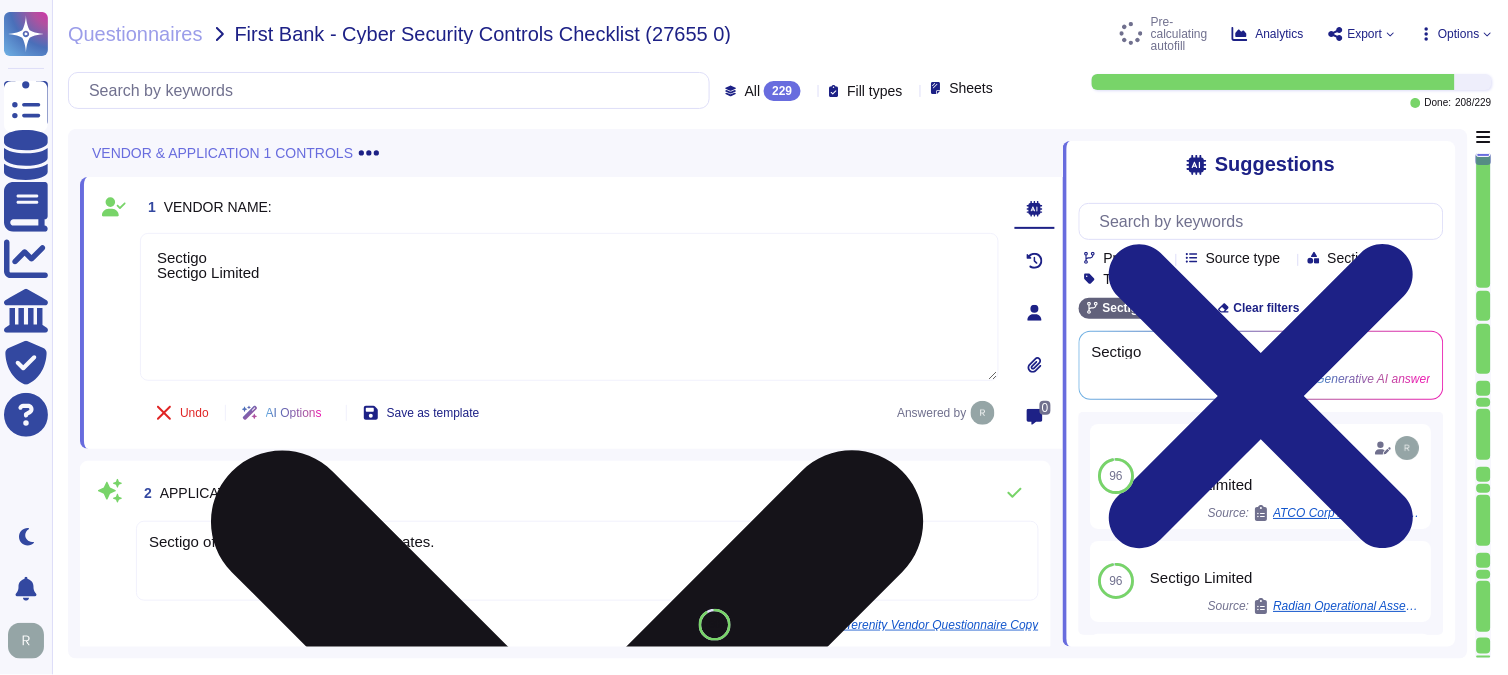 drag, startPoint x: 221, startPoint y: 241, endPoint x: 142, endPoint y: 245, distance: 79.101204 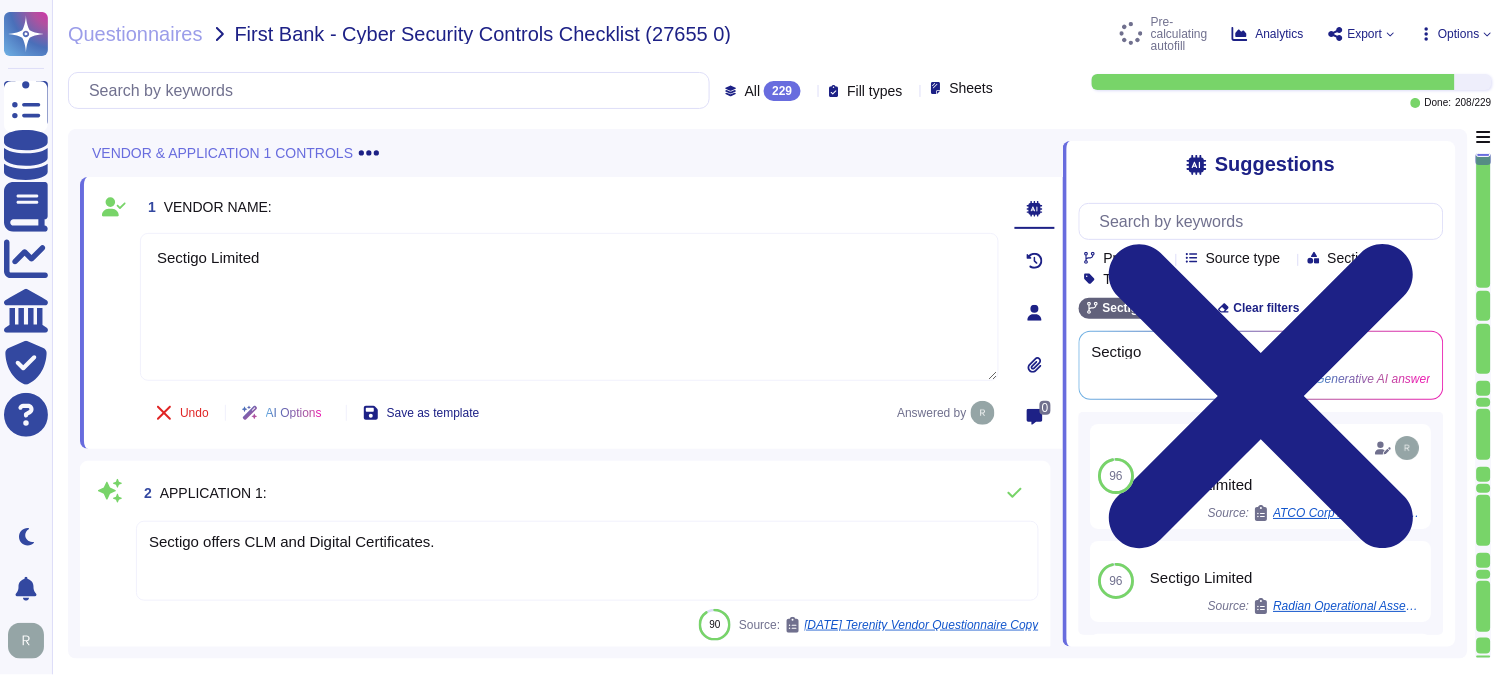 type on "Sectigo Limited" 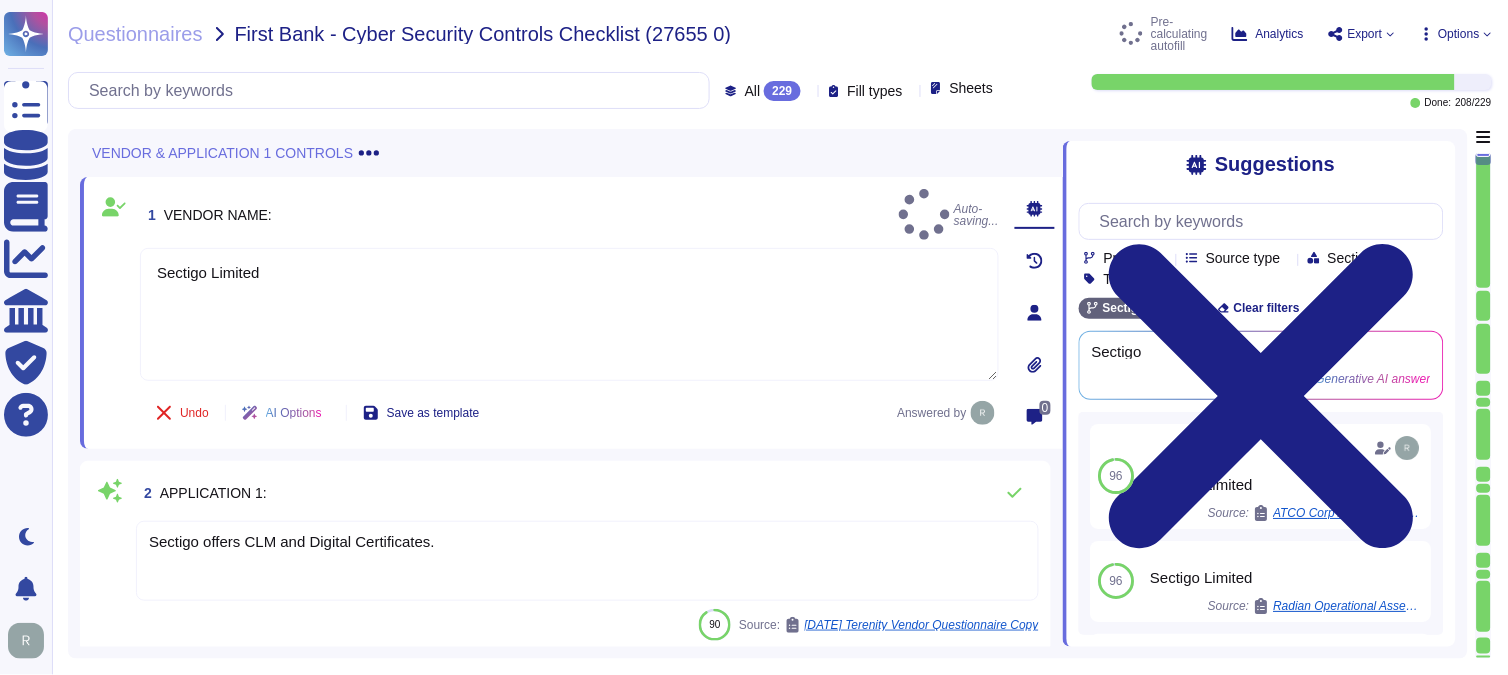 click on "2 APPLICATION 1: Sectigo offers CLM and Digital Certificates. 90 Source: [DATE] Terenity Vendor Questionnaire Copy" at bounding box center [565, 557] 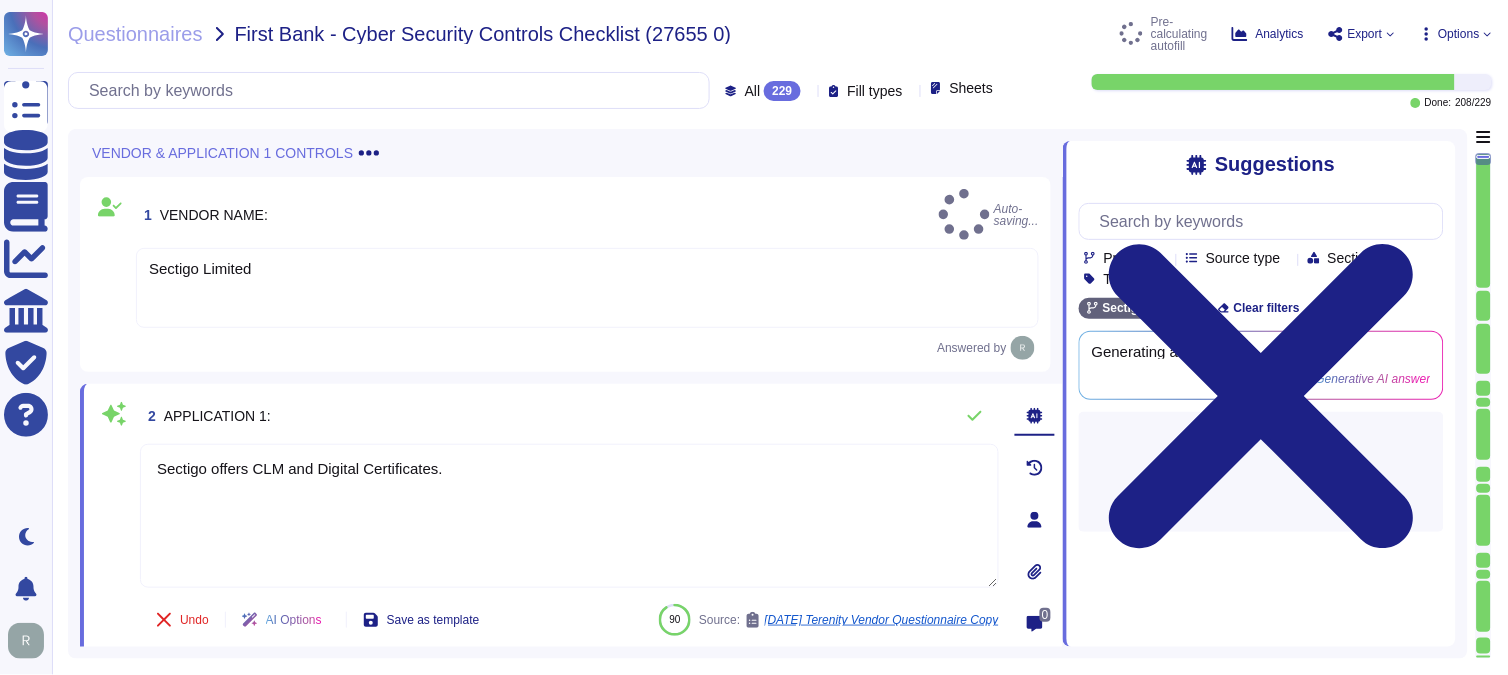 type on "Sectigo offers CLM and Digital Certificates." 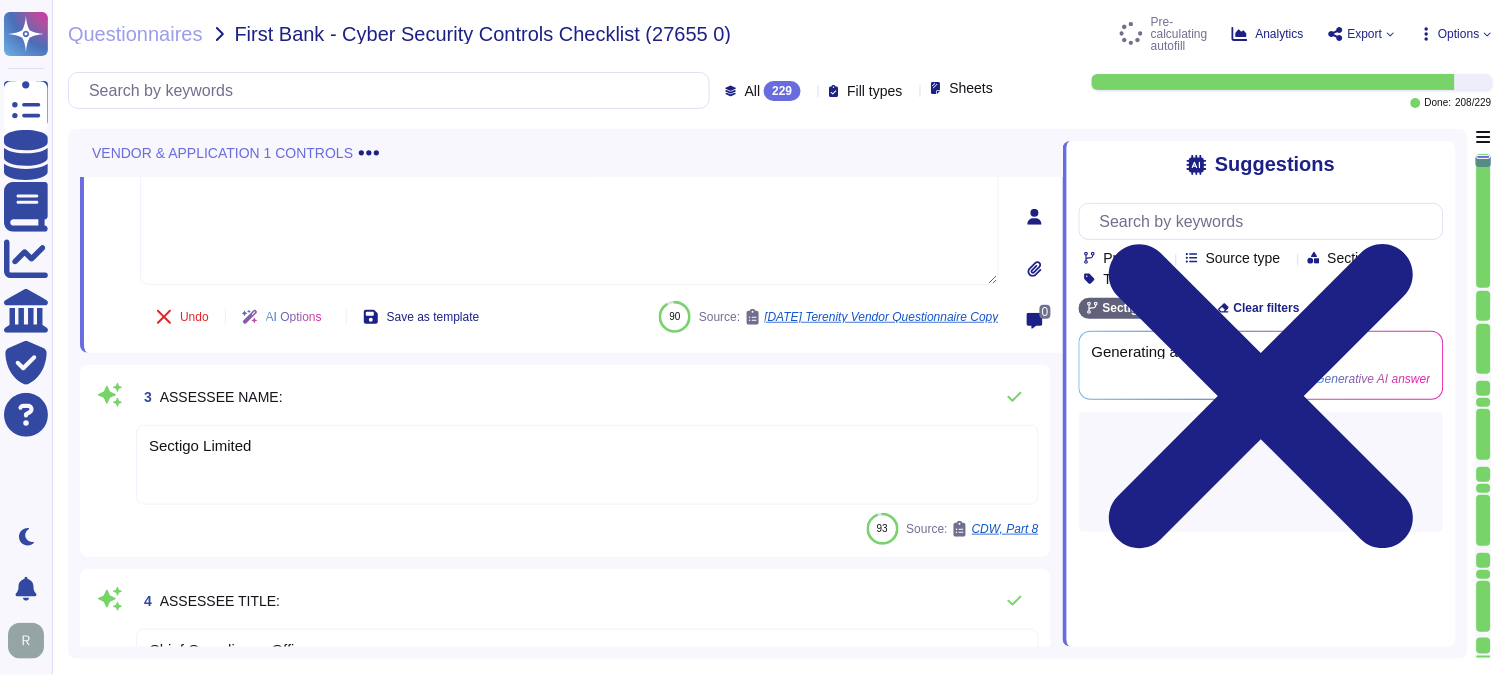 scroll, scrollTop: 333, scrollLeft: 0, axis: vertical 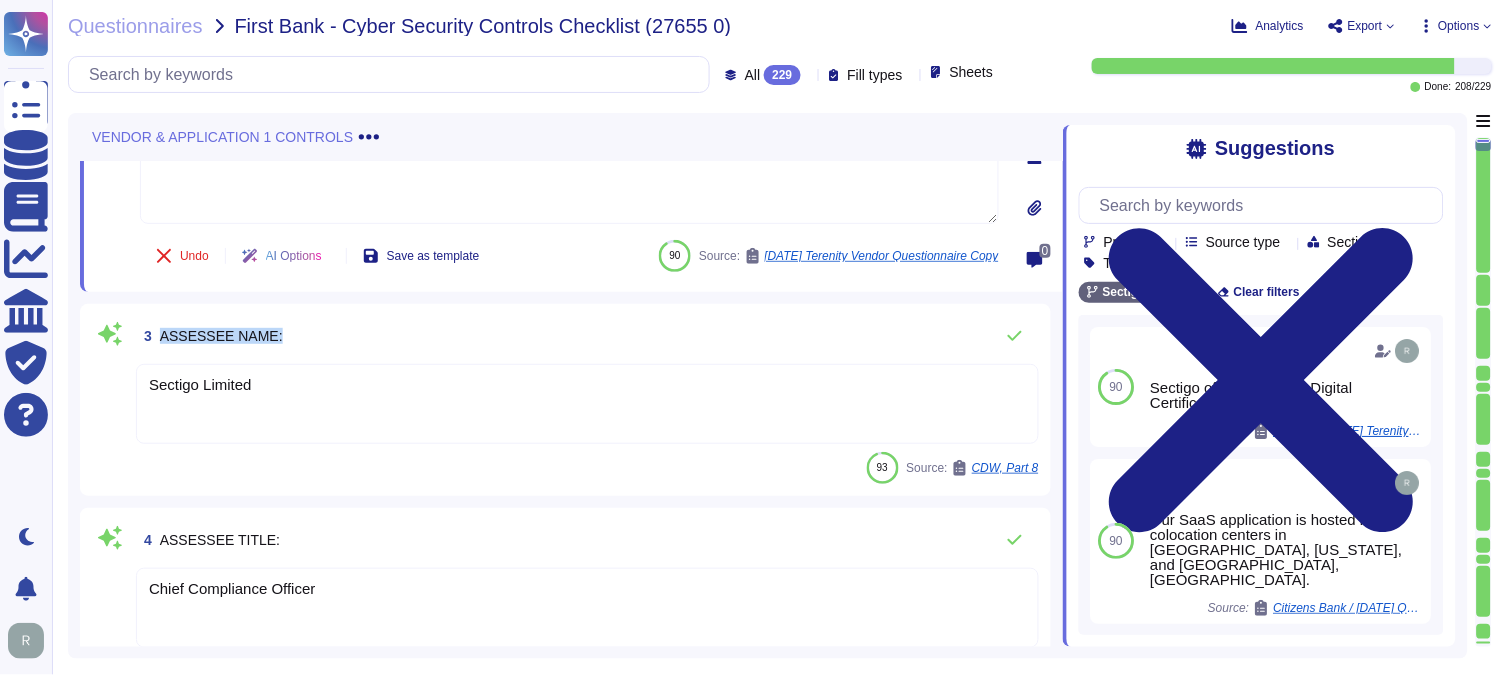 drag, startPoint x: 280, startPoint y: 332, endPoint x: 157, endPoint y: 332, distance: 123 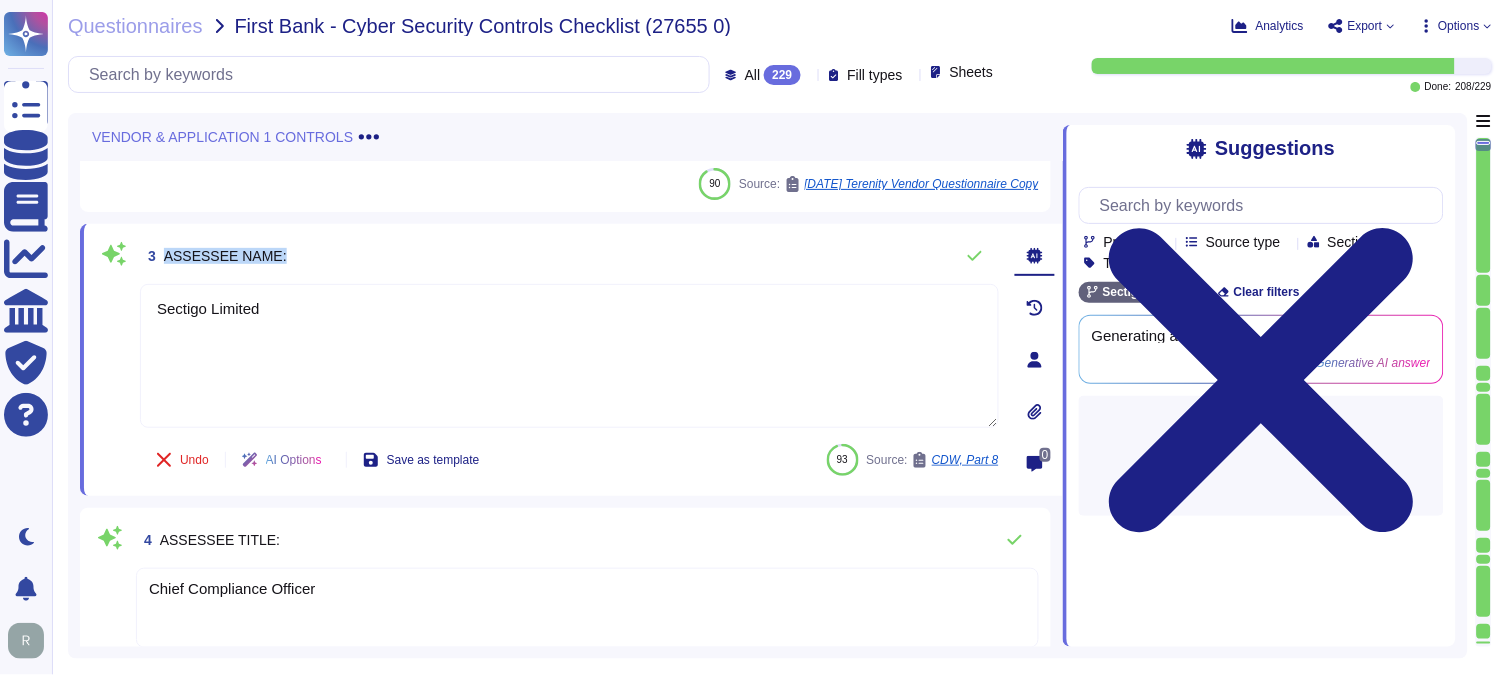 type on "Sectigo Limited" 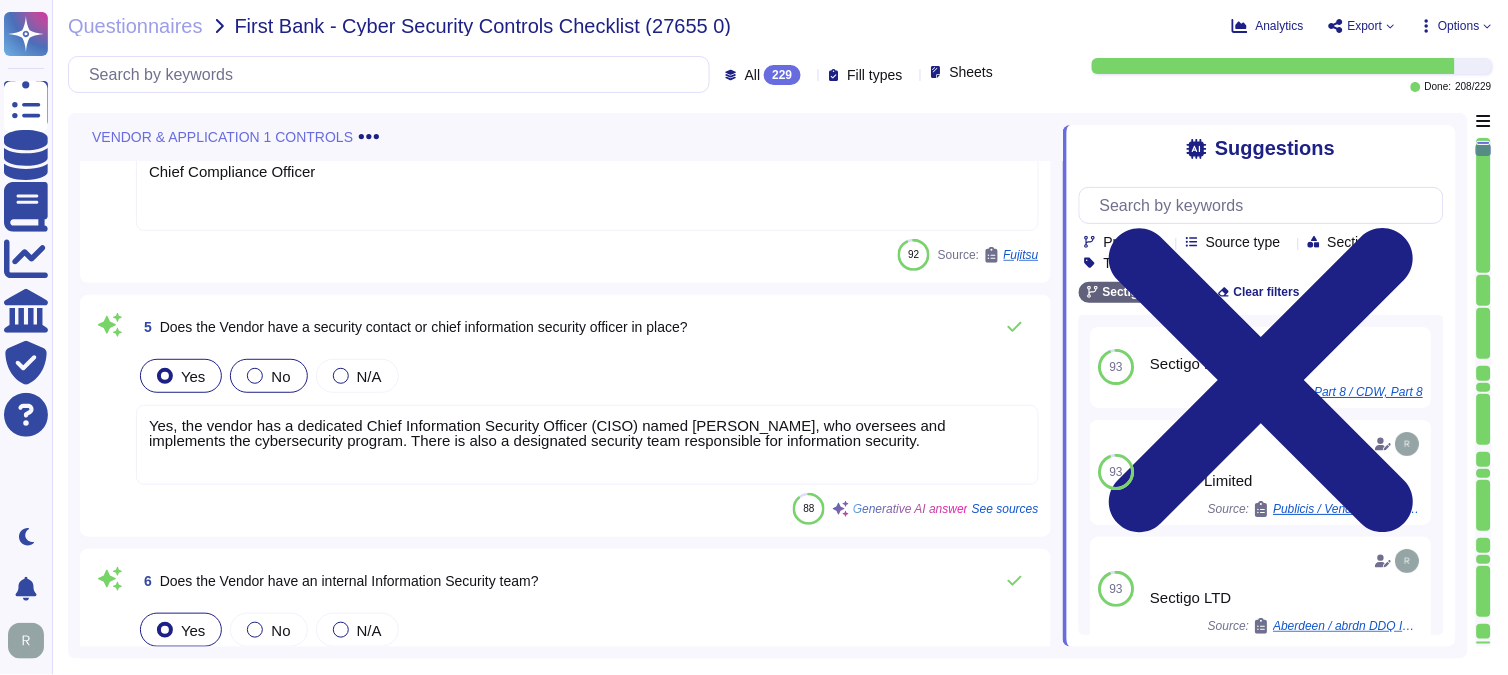 scroll, scrollTop: 777, scrollLeft: 0, axis: vertical 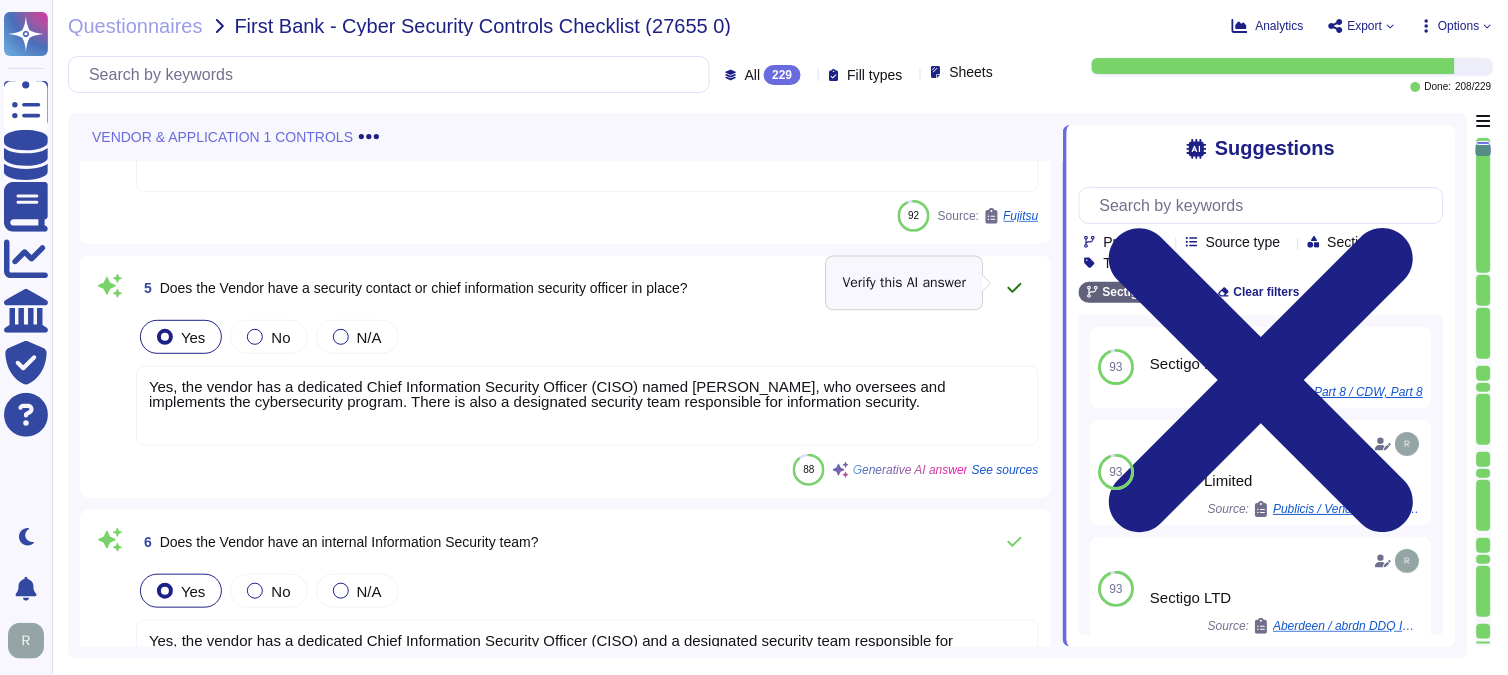click 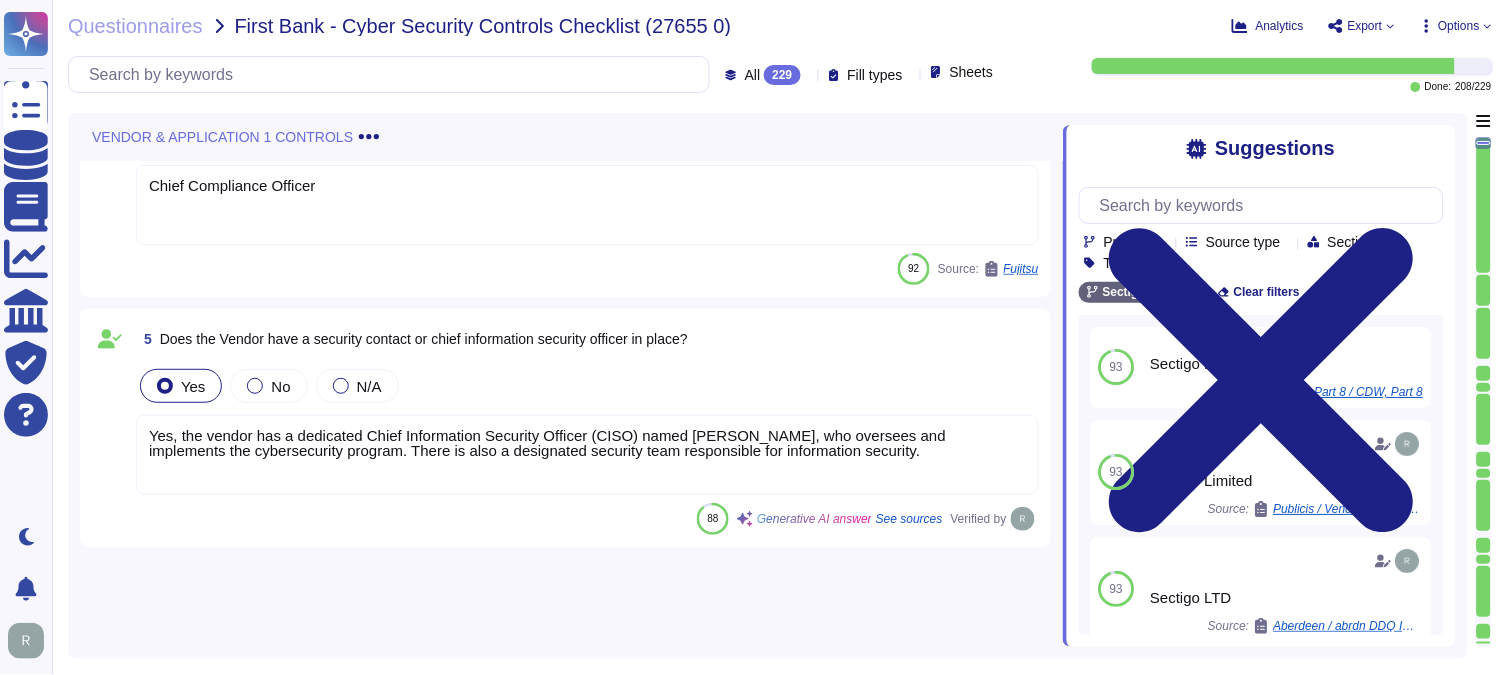 scroll, scrollTop: 10, scrollLeft: 0, axis: vertical 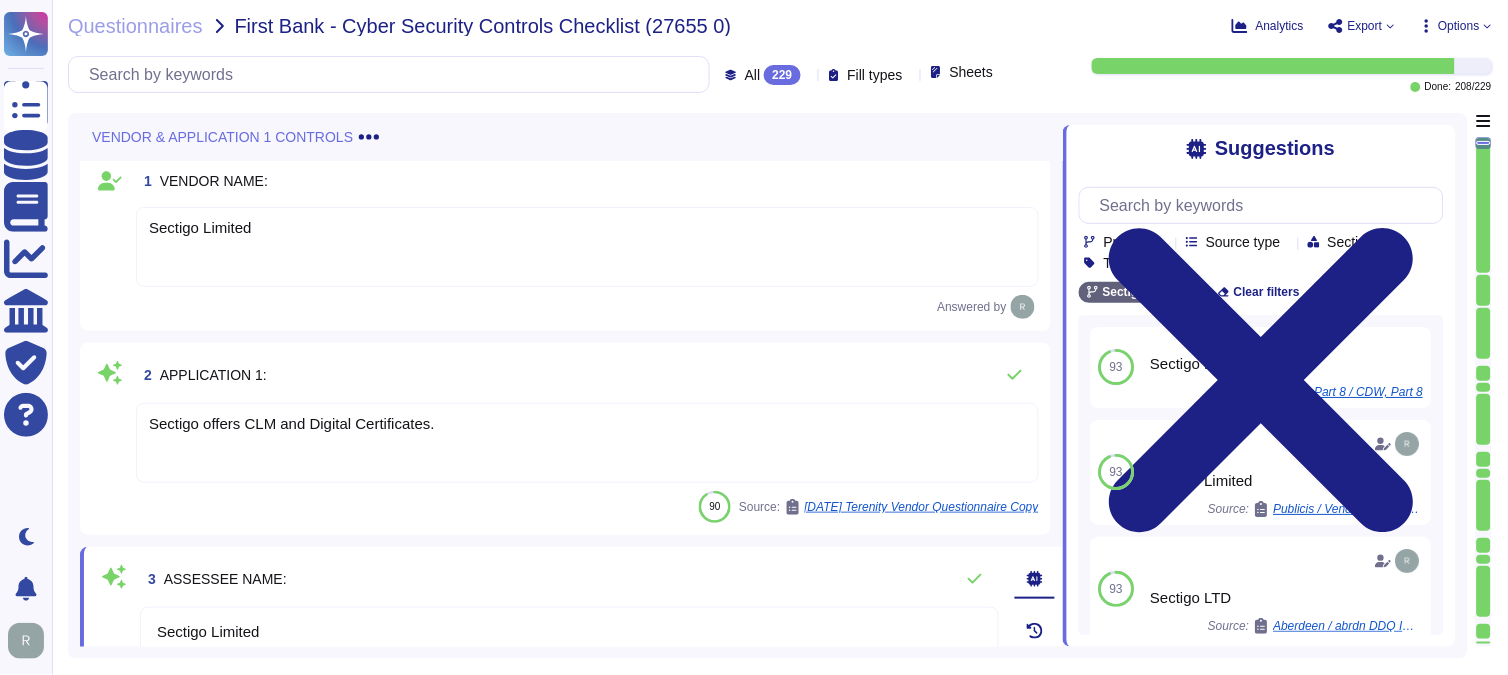 click on "Sectigo offers CLM and Digital Certificates." at bounding box center (587, 443) 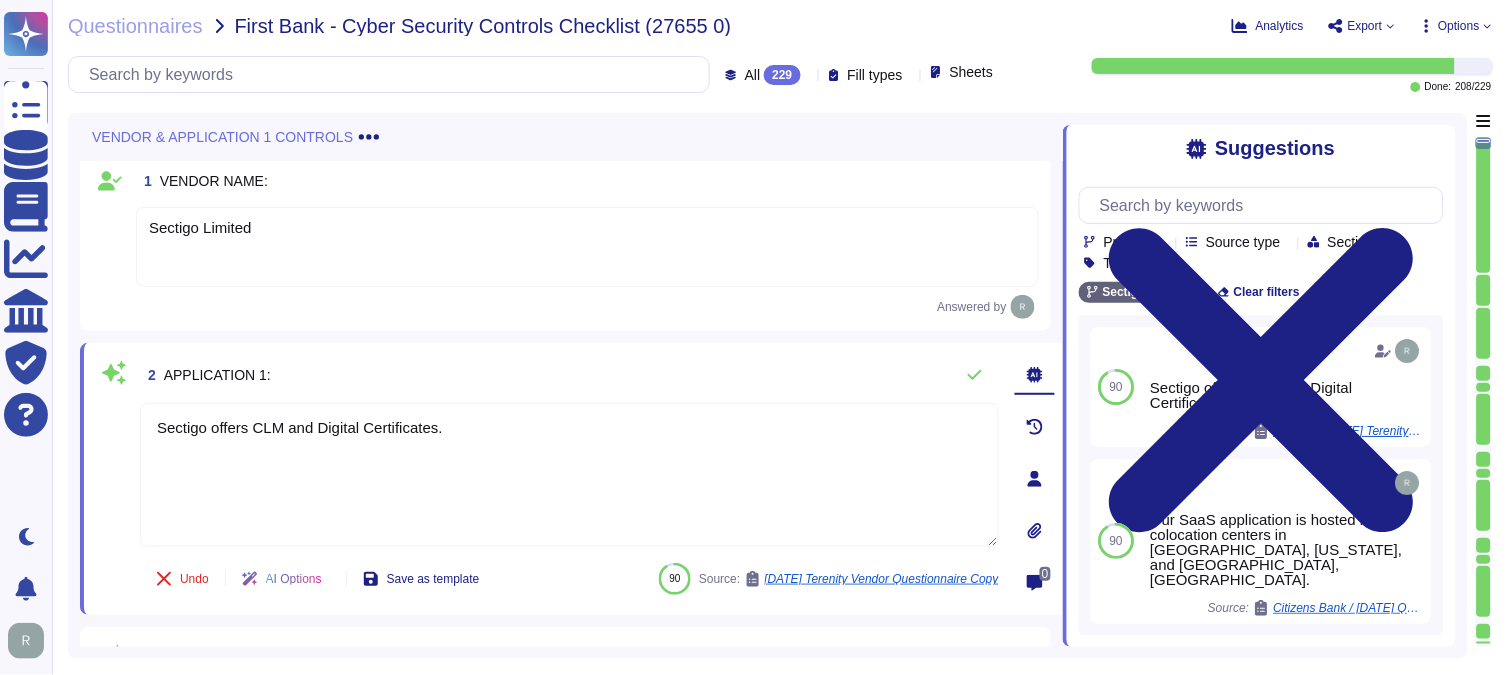 type on "Sectigo offers CLM and Digital Certificates." 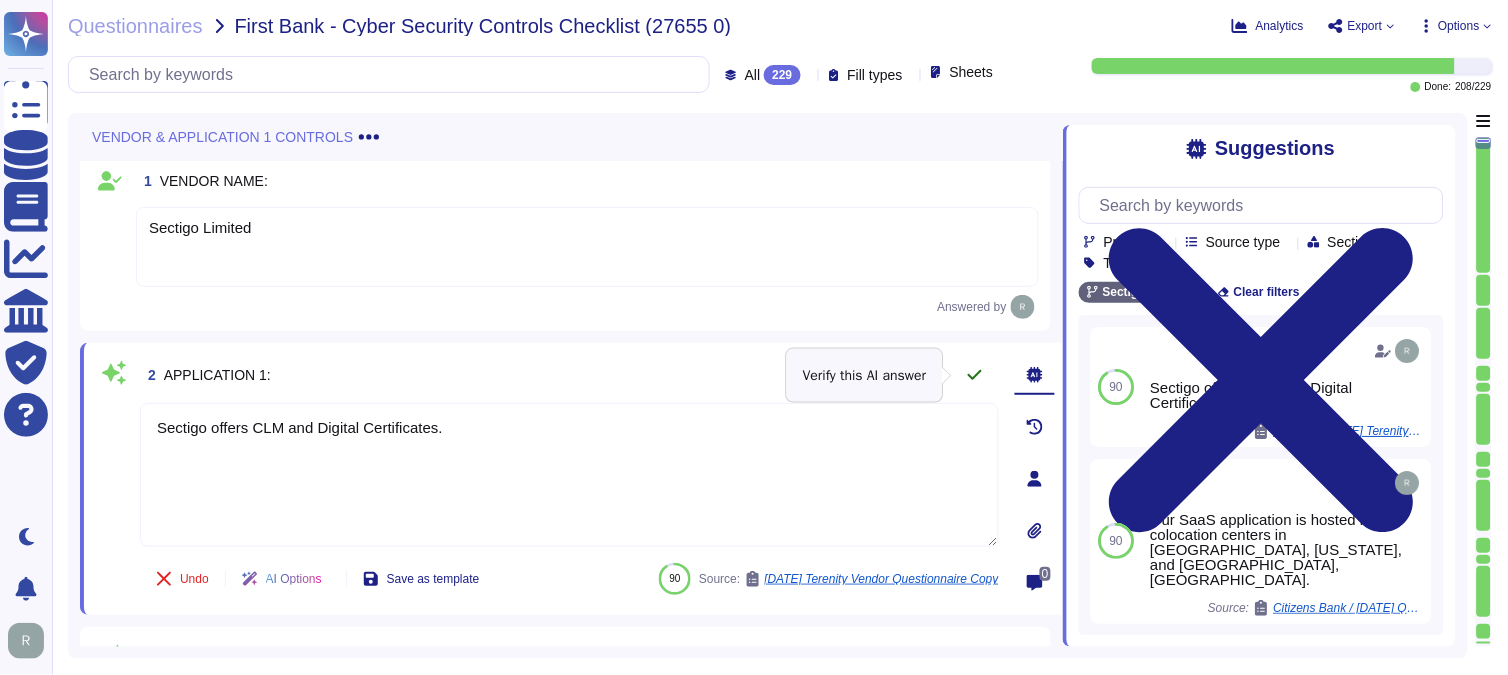 click 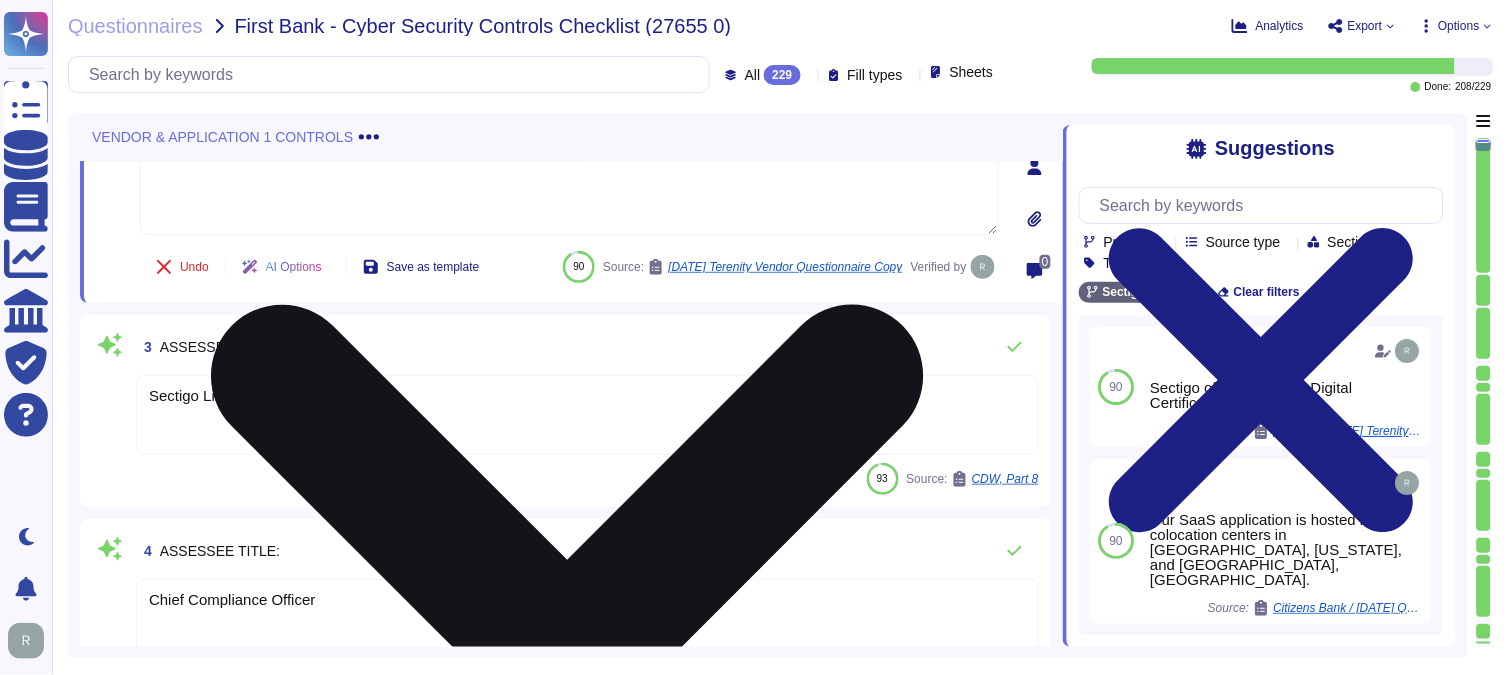 scroll, scrollTop: 454, scrollLeft: 0, axis: vertical 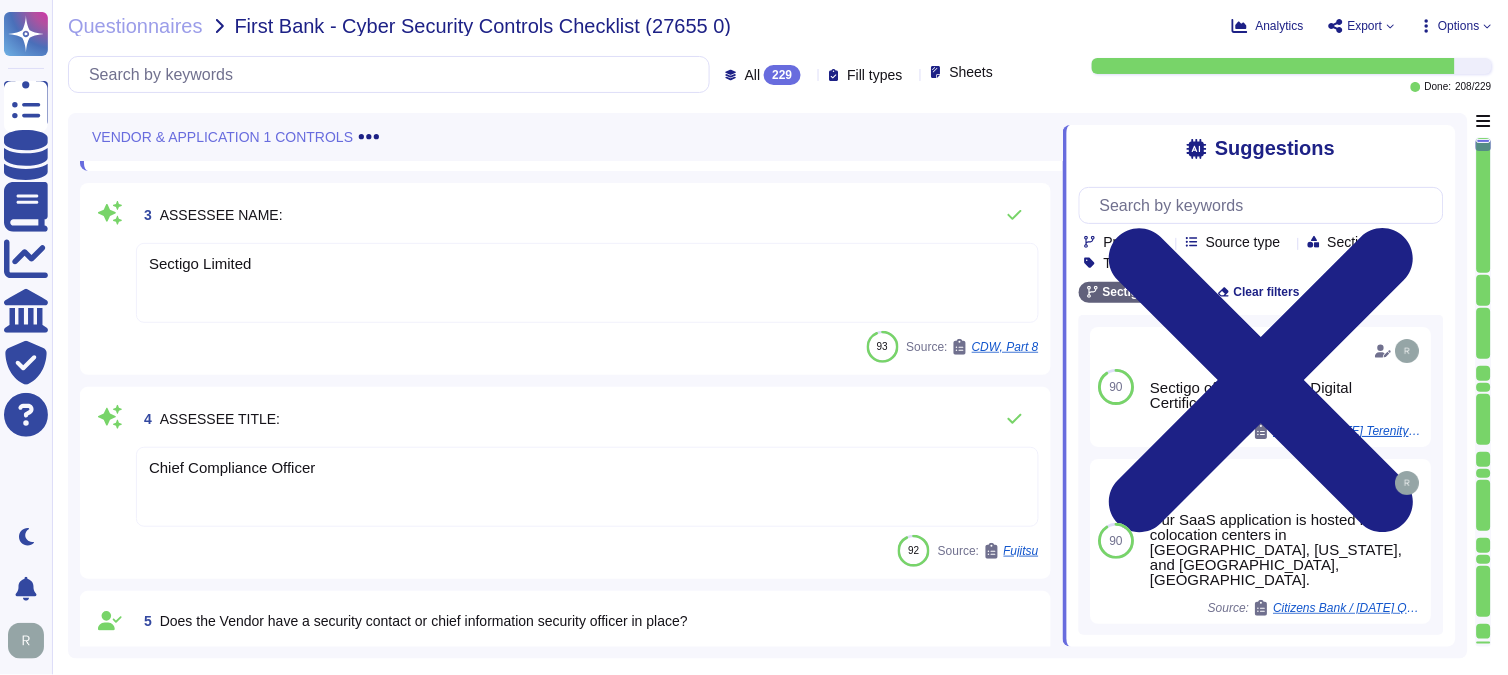 click on "Sectigo Limited" at bounding box center [587, 283] 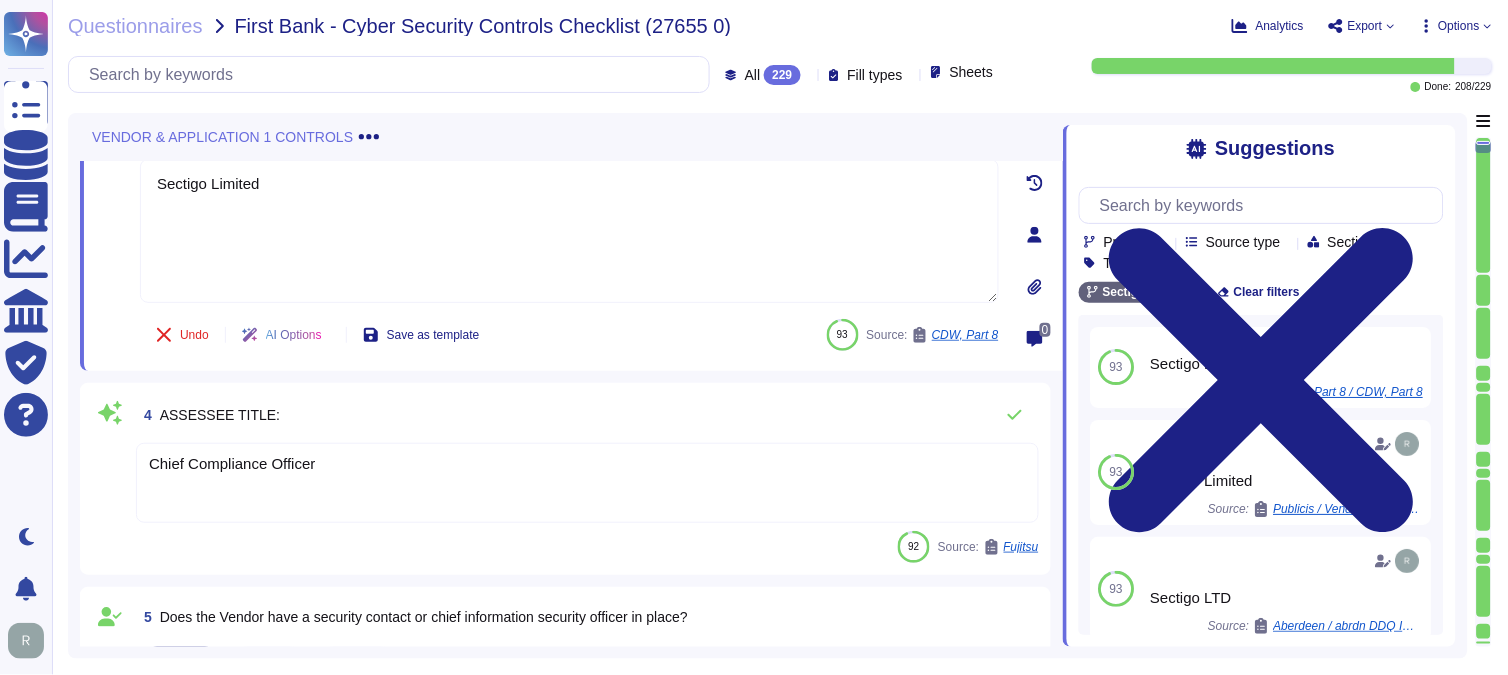 type on "Sectigo Limited" 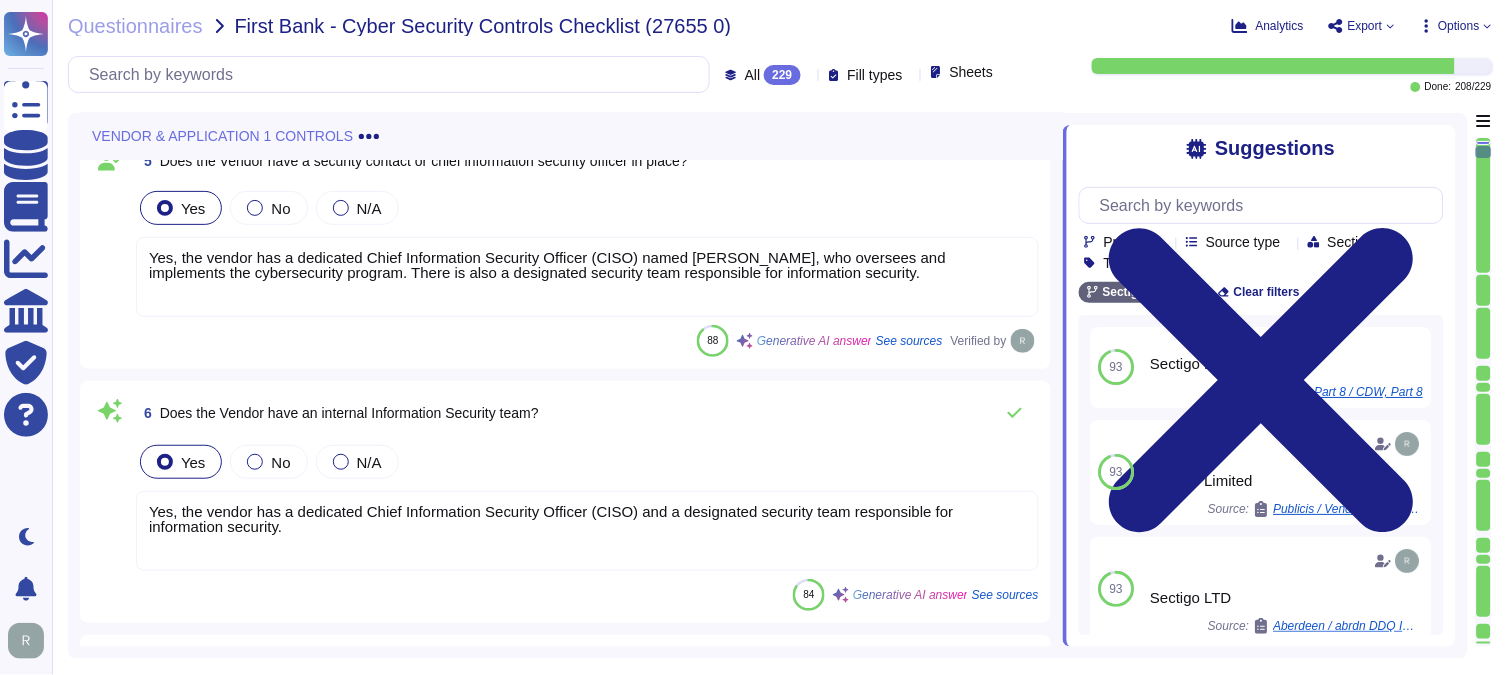 scroll, scrollTop: 1010, scrollLeft: 0, axis: vertical 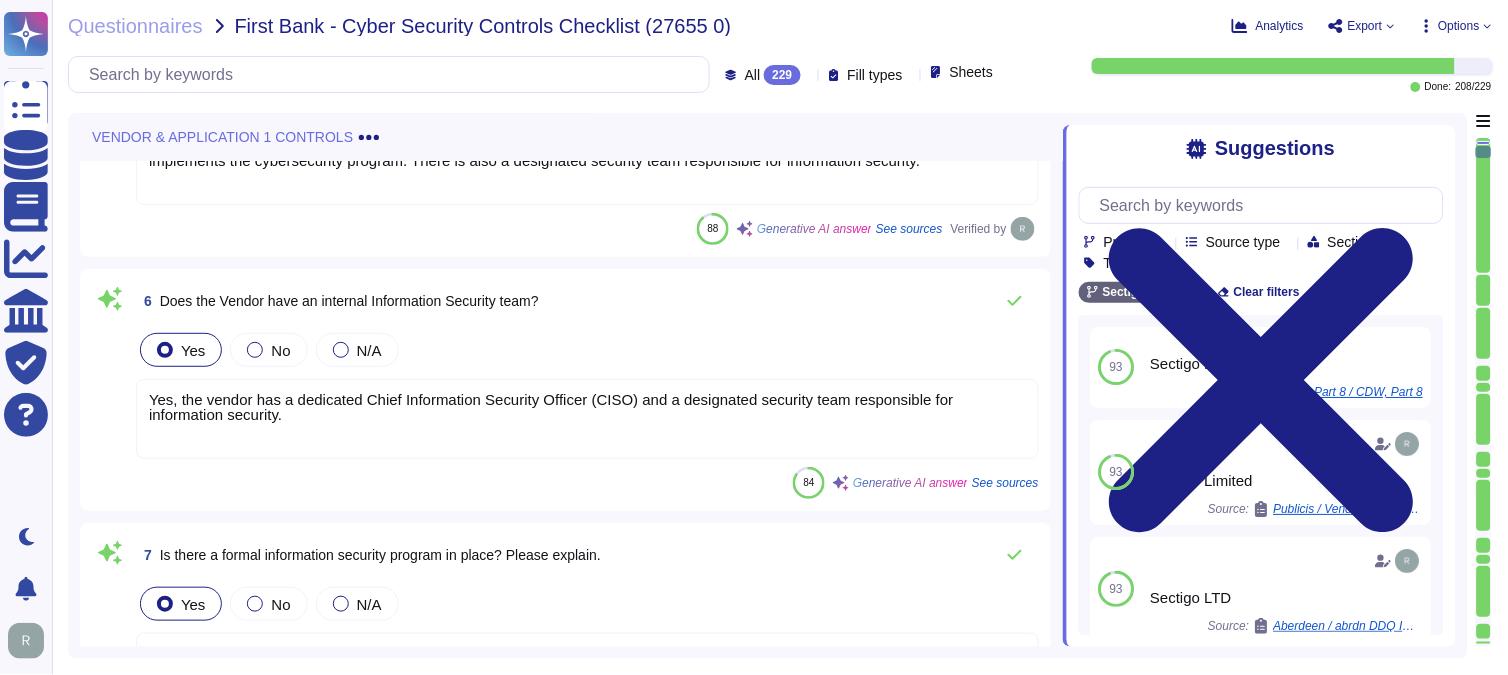 click on "Yes, the vendor has a dedicated Chief Information Security Officer (CISO) and a designated security team responsible for information security." at bounding box center (551, 407) 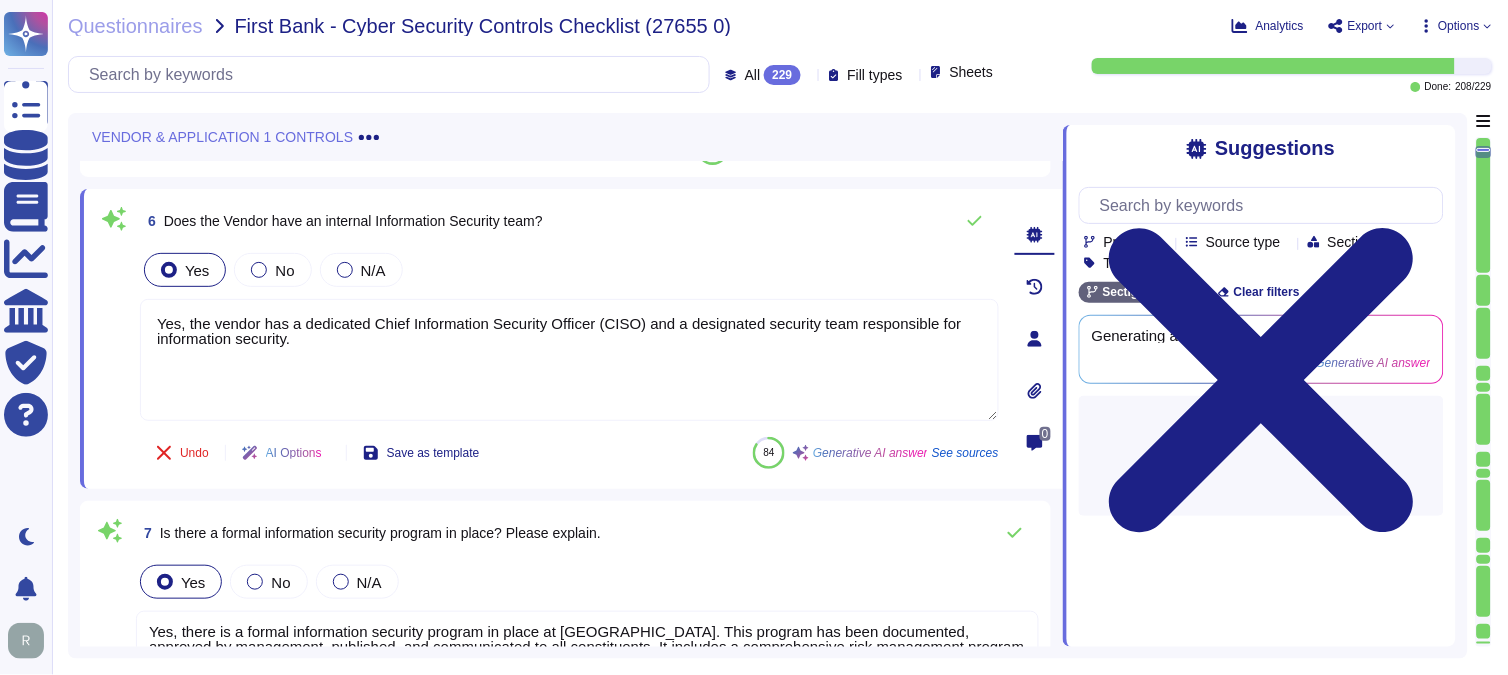 type on "Yes, the vendor has a dedicated Chief Information Security Officer (CISO) and a designated security team responsible for information security." 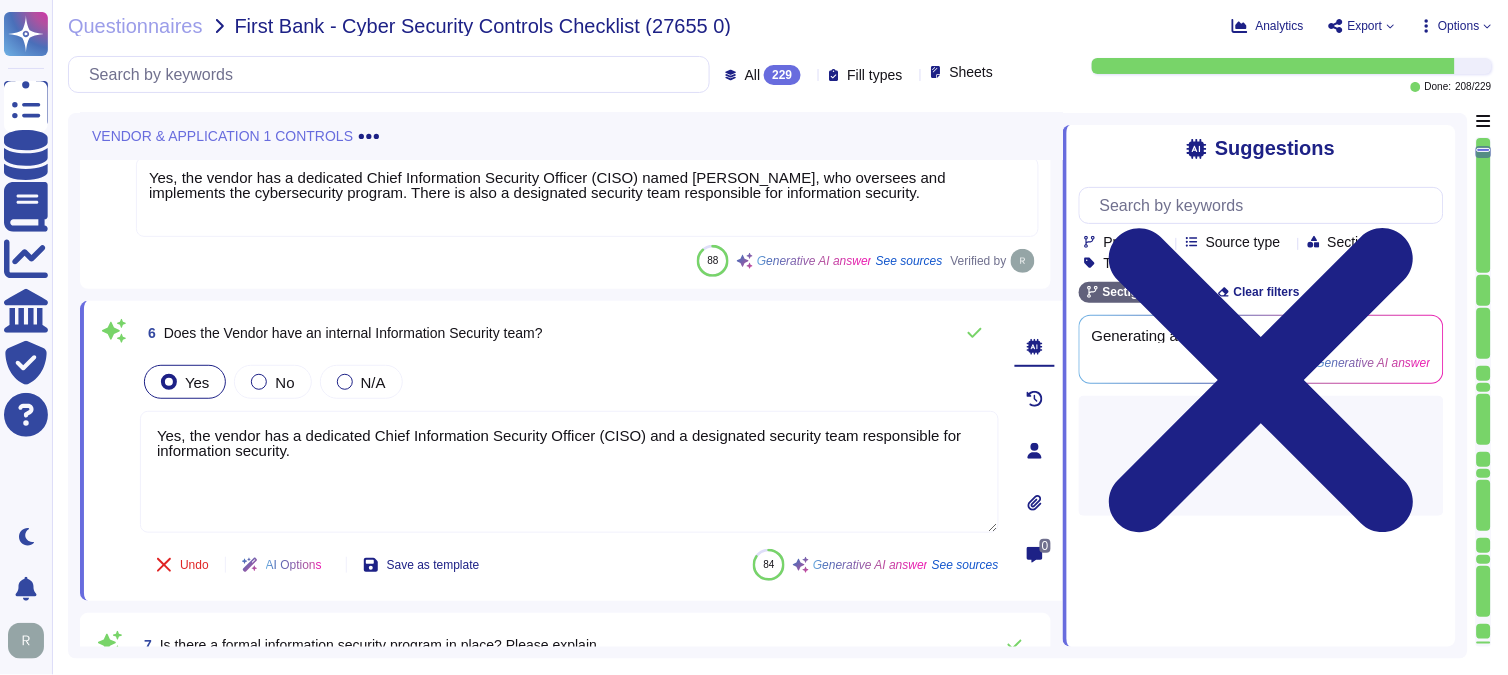 scroll, scrollTop: 787, scrollLeft: 0, axis: vertical 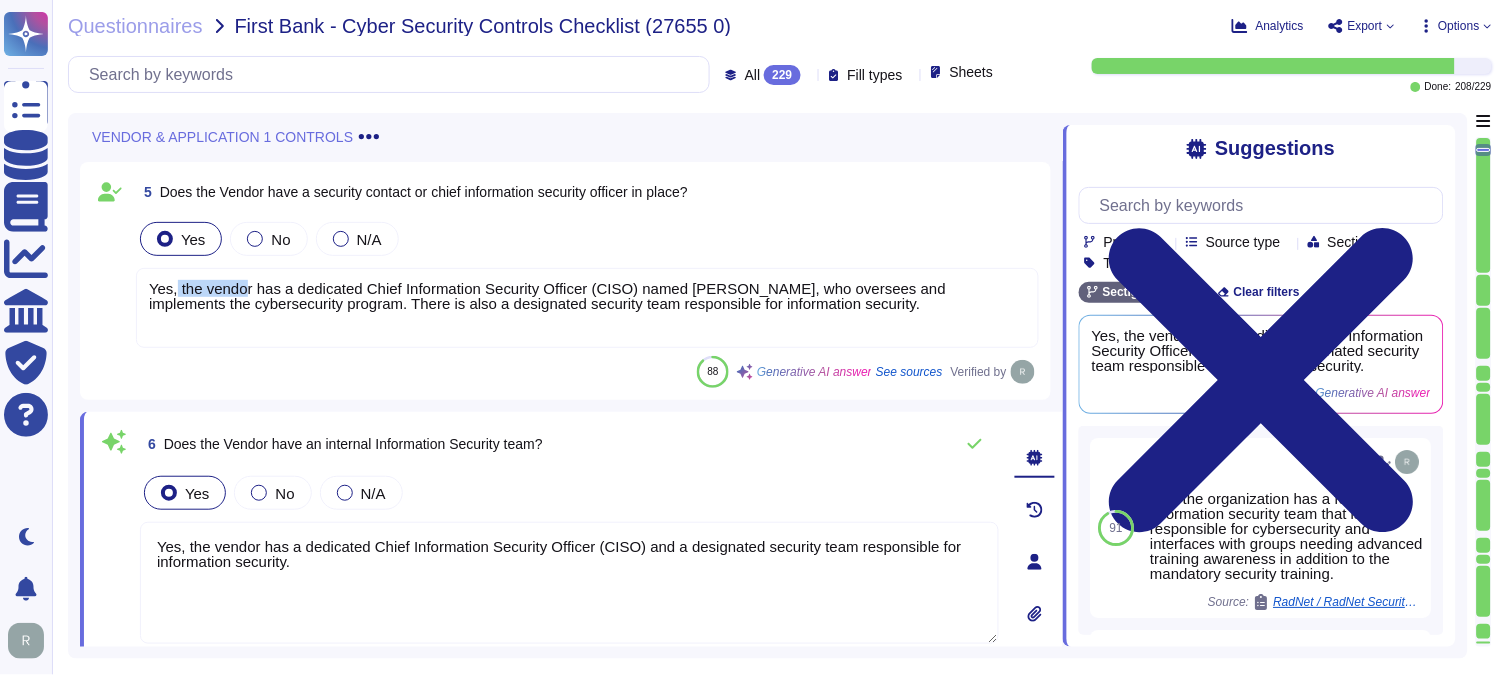 drag, startPoint x: 246, startPoint y: 287, endPoint x: 173, endPoint y: 283, distance: 73.109505 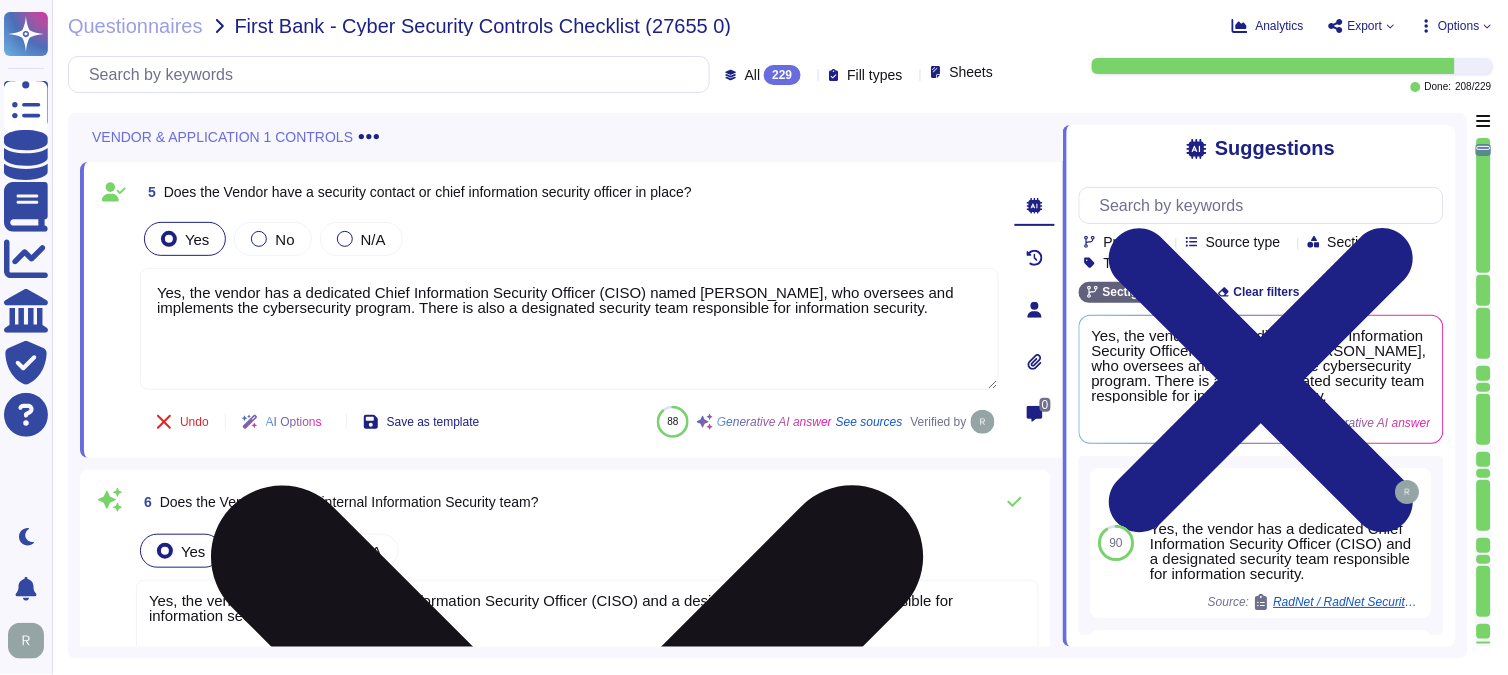 click on "Yes, the vendor has a dedicated Chief Information Security Officer (CISO) named [PERSON_NAME], who oversees and implements the cybersecurity program. There is also a designated security team responsible for information security." at bounding box center [569, 329] 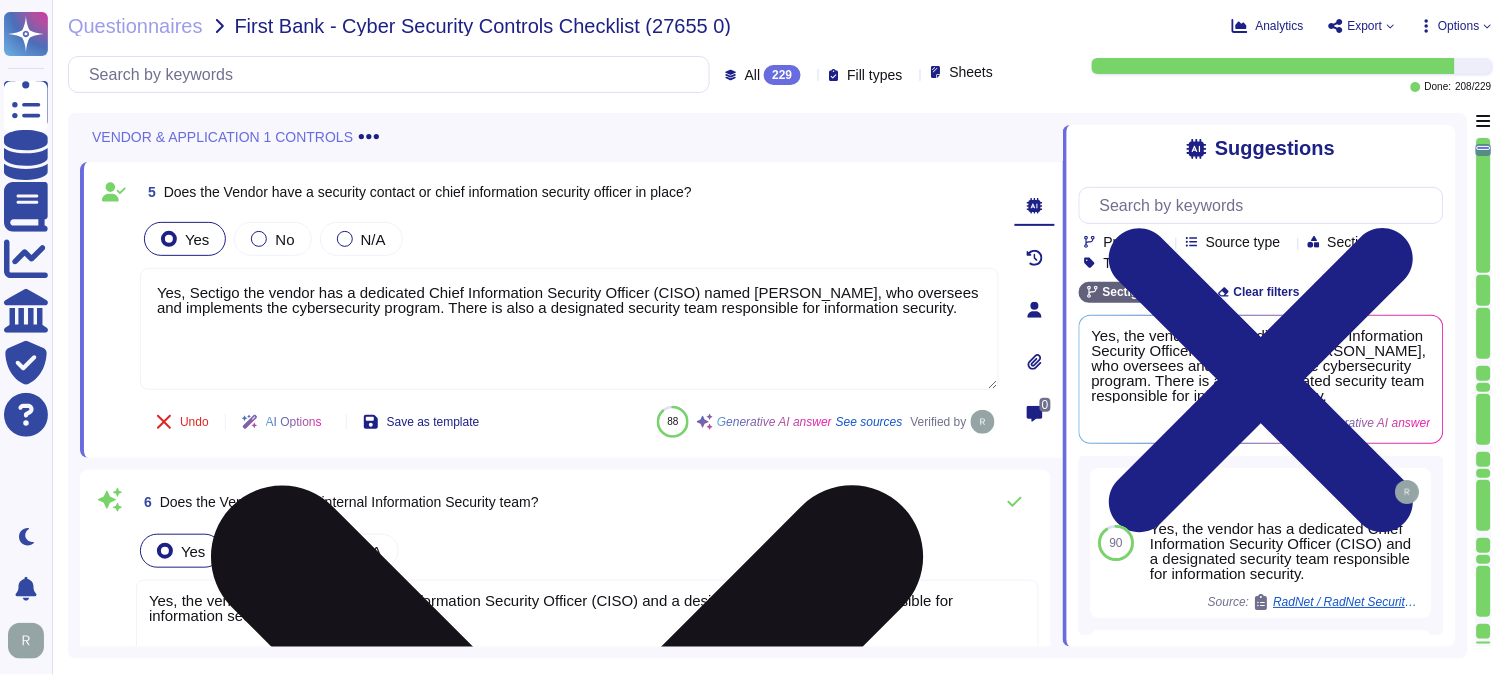 drag, startPoint x: 312, startPoint y: 294, endPoint x: 236, endPoint y: 290, distance: 76.105194 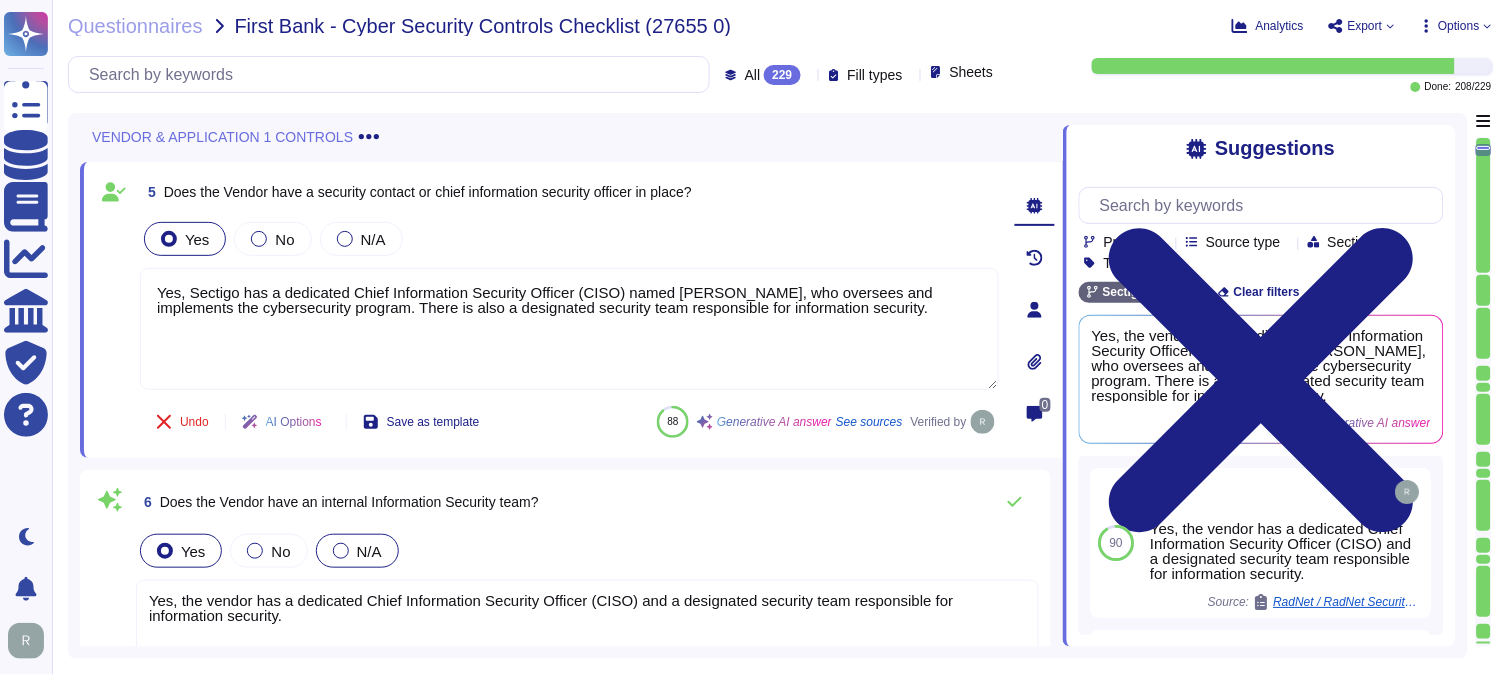 scroll, scrollTop: 898, scrollLeft: 0, axis: vertical 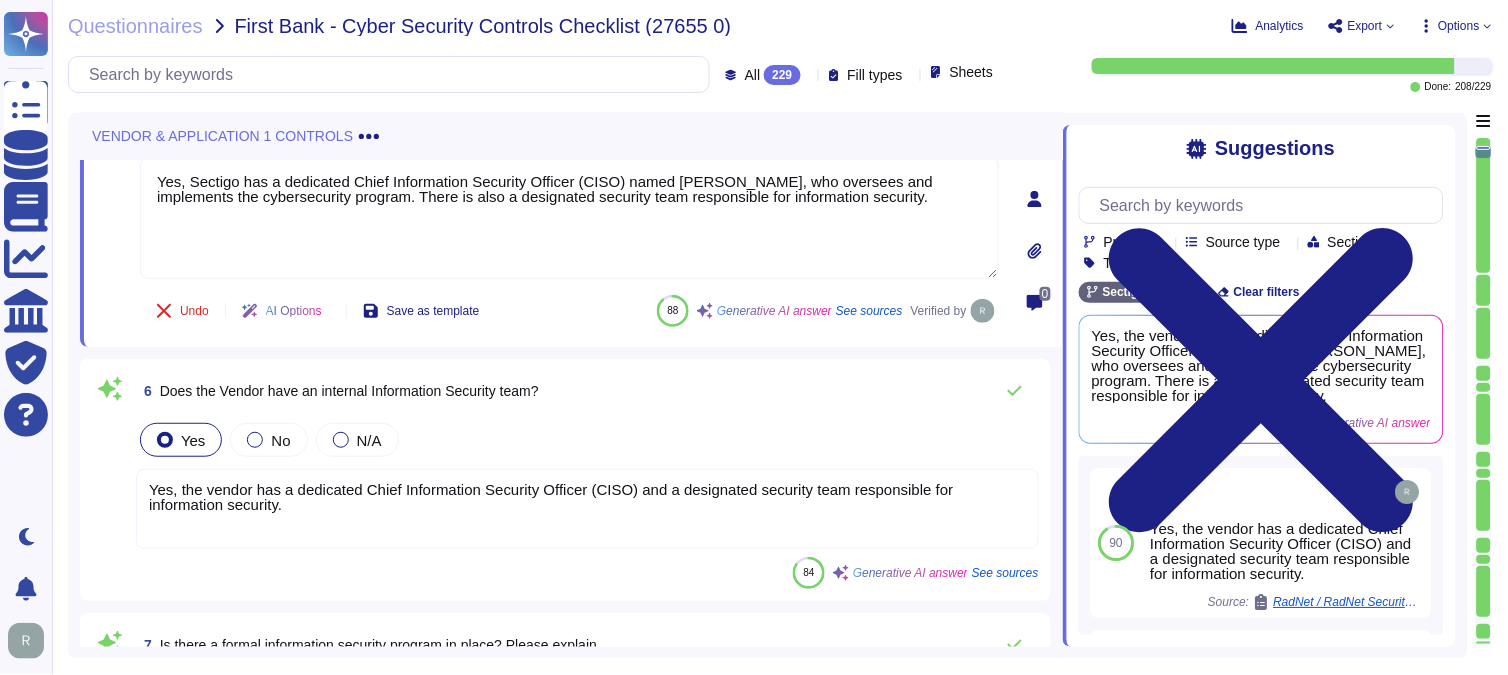 type on "Yes, Sectigo has a dedicated Chief Information Security Officer (CISO) named [PERSON_NAME], who oversees and implements the cybersecurity program. There is also a designated security team responsible for information security." 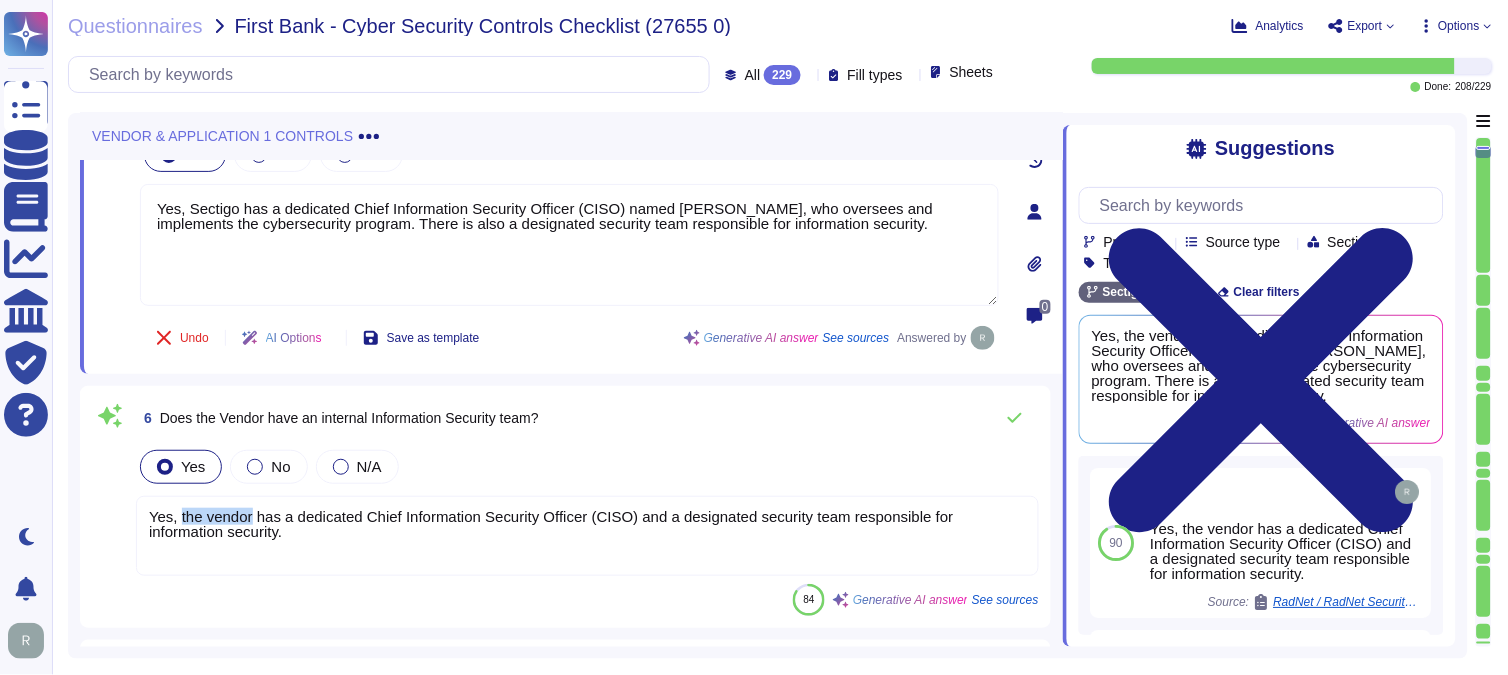 drag, startPoint x: 247, startPoint y: 487, endPoint x: 177, endPoint y: 475, distance: 71.021126 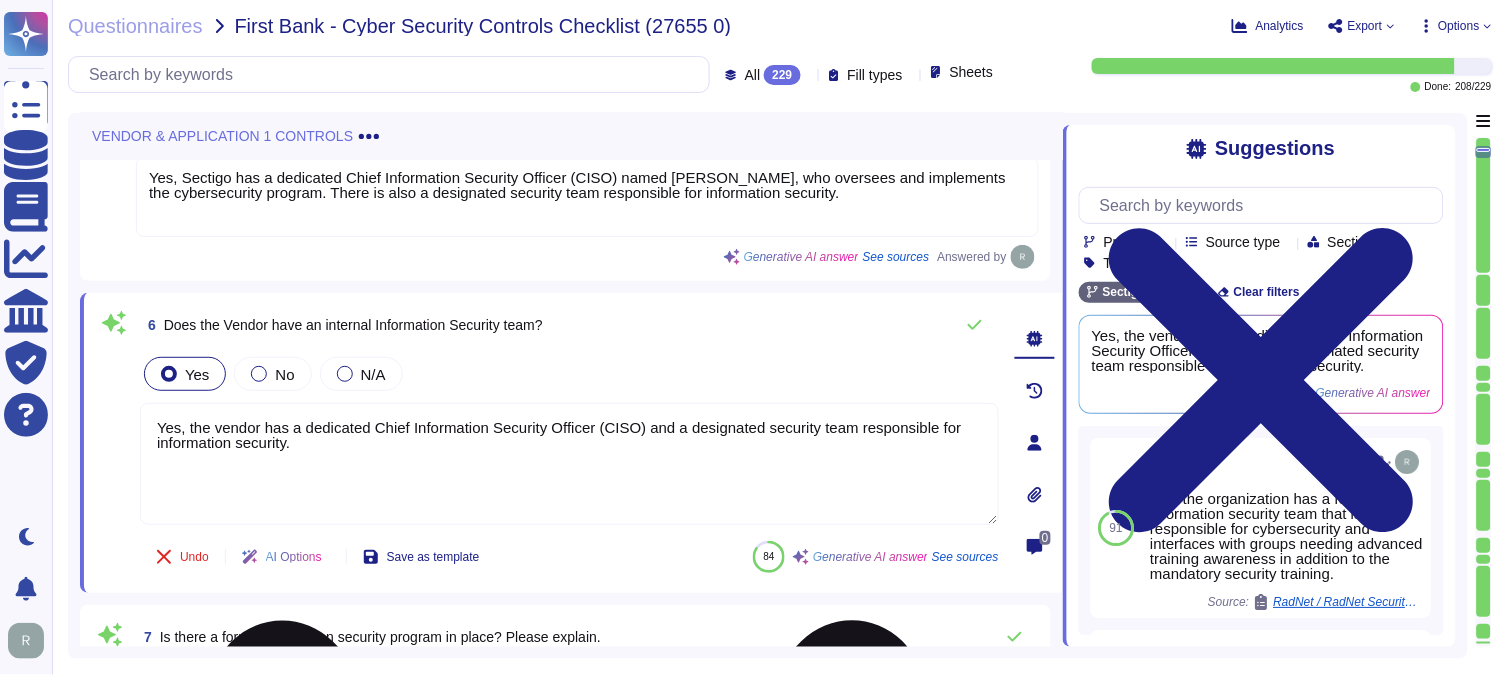 drag, startPoint x: 254, startPoint y: 427, endPoint x: 190, endPoint y: 424, distance: 64.070274 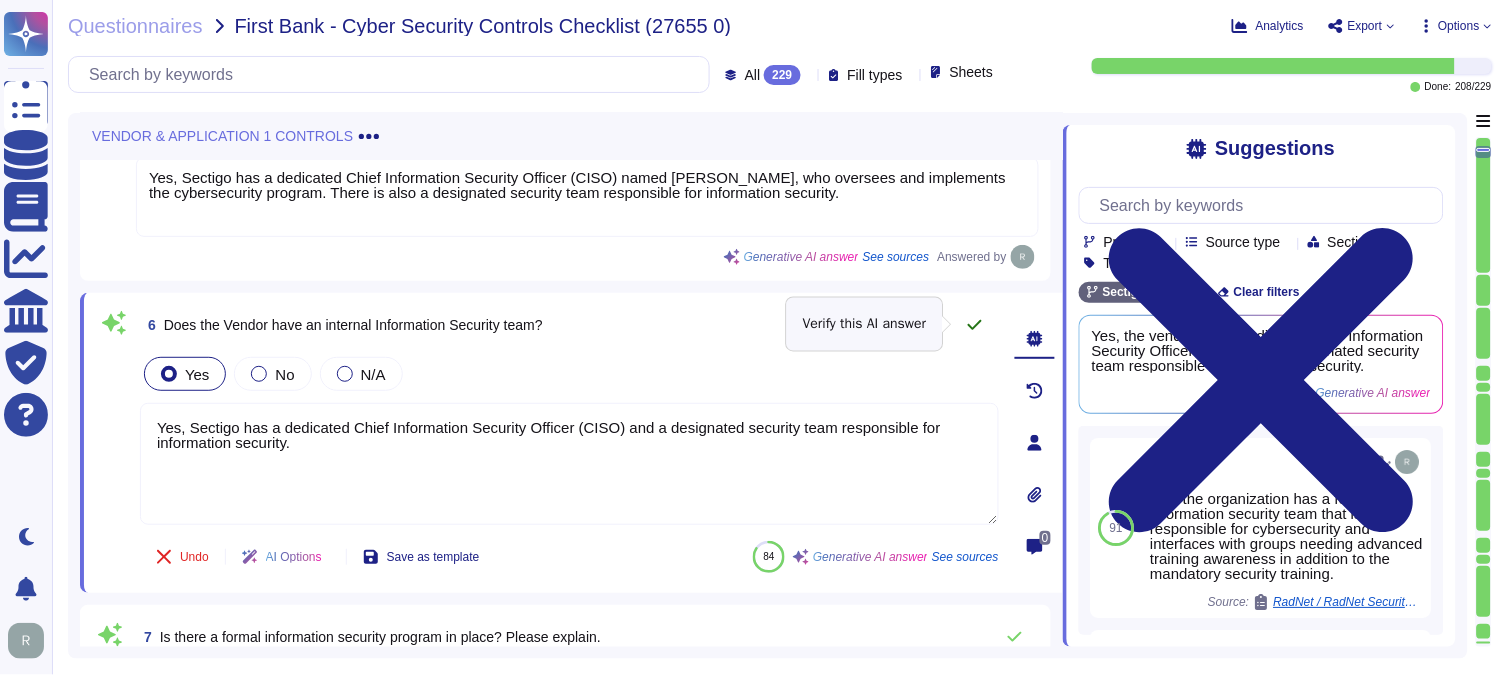 type on "Yes, Sectigo has a dedicated Chief Information Security Officer (CISO) and a designated security team responsible for information security." 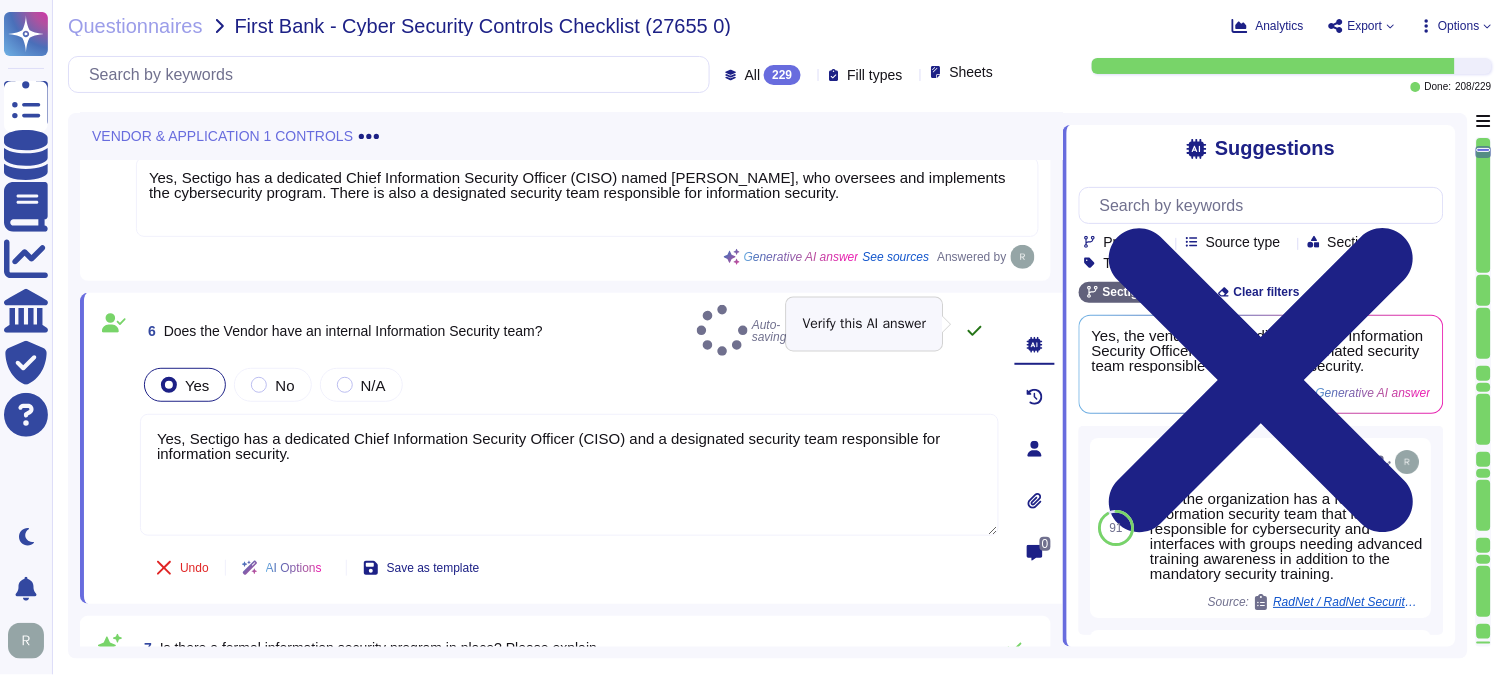 click 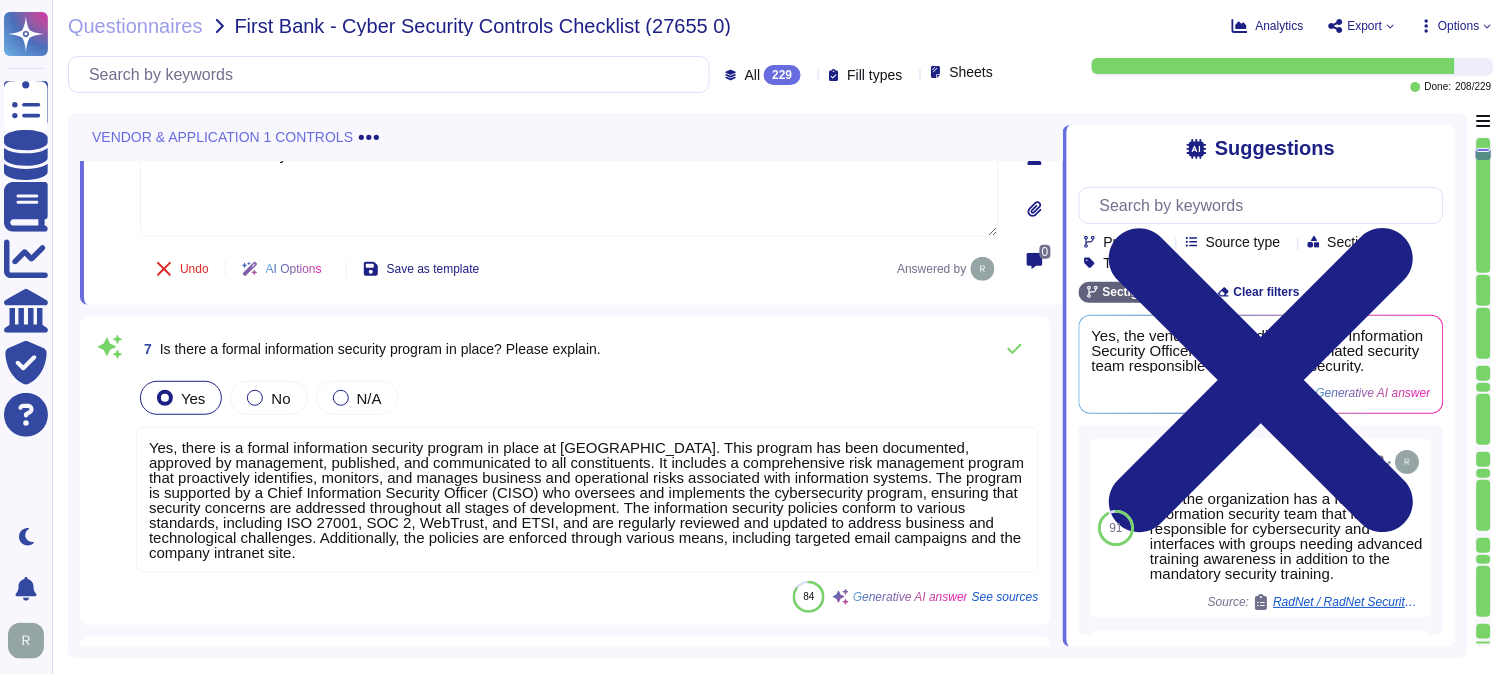 scroll, scrollTop: 1232, scrollLeft: 0, axis: vertical 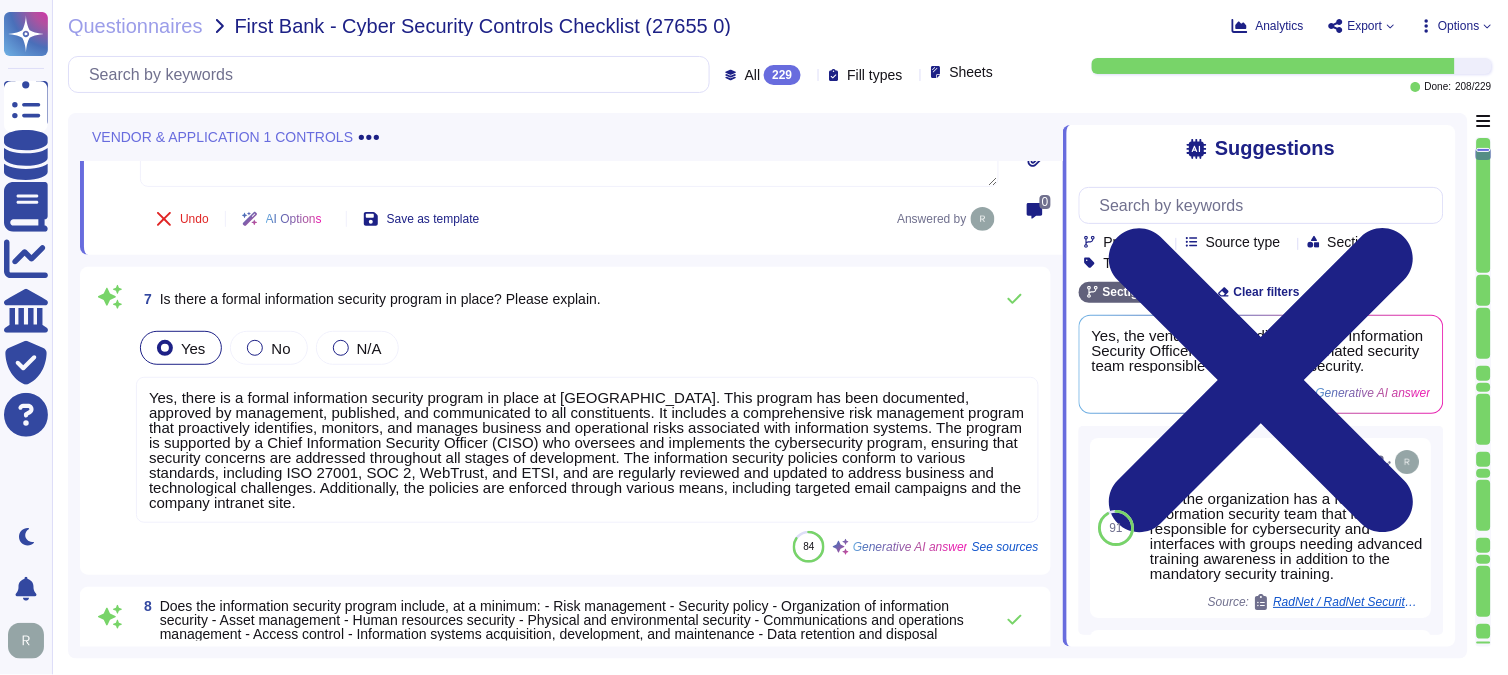 click on "Yes, there is a formal information security program in place at [GEOGRAPHIC_DATA]. This program has been documented, approved by management, published, and communicated to all constituents. It includes a comprehensive risk management program that proactively identifies, monitors, and manages business and operational risks associated with information systems. The program is supported by a Chief Information Security Officer (CISO) who oversees and implements the cybersecurity program, ensuring that security concerns are addressed throughout all stages of development. The information security policies conform to various standards, including ISO 27001, SOC 2, WebTrust, and ETSI, and are regularly reviewed and updated to address business and technological challenges. Additionally, the policies are enforced through various means, including targeted email campaigns and the company intranet site." at bounding box center [586, 450] 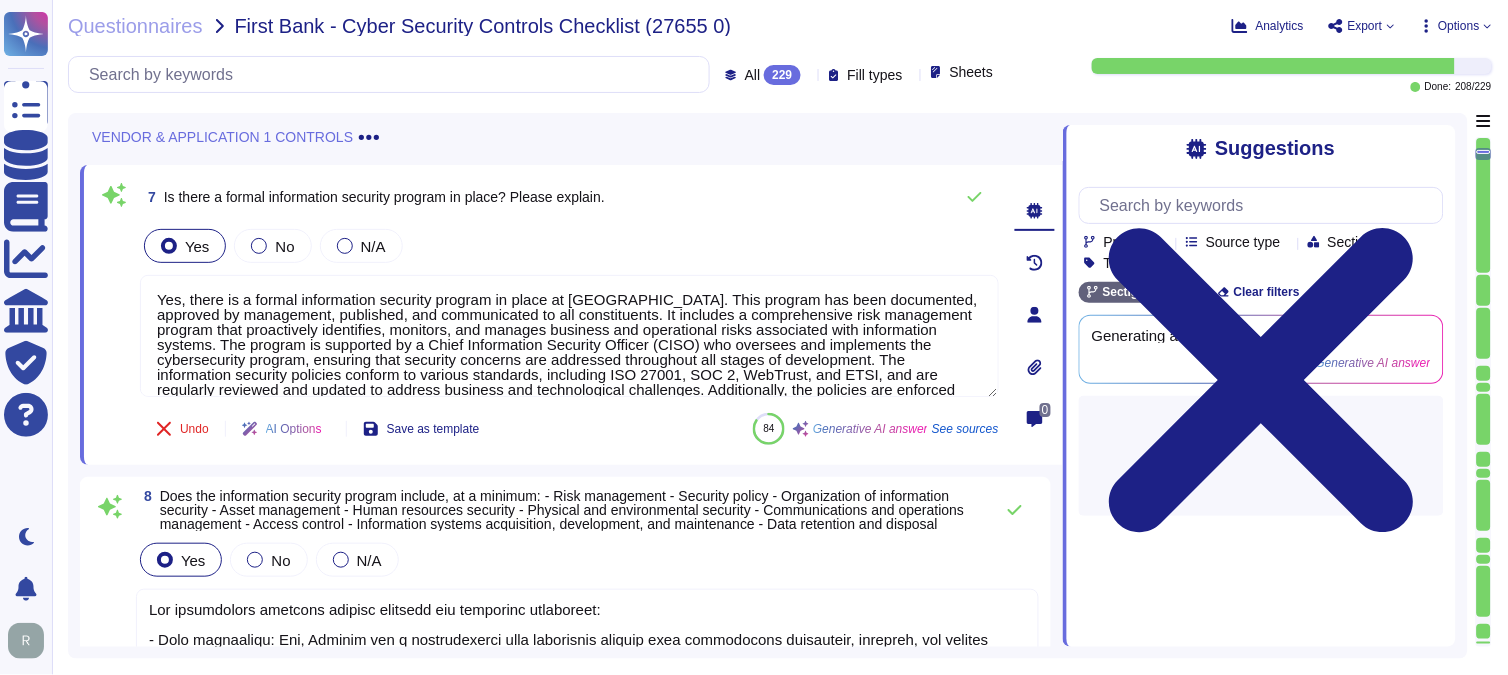 type on "Yes, there is a formal information security program in place at [GEOGRAPHIC_DATA]. This program has been documented, approved by management, published, and communicated to all constituents. It includes a comprehensive risk management program that proactively identifies, monitors, and manages business and operational risks associated with information systems. The program is supported by a Chief Information Security Officer (CISO) who oversees and implements the cybersecurity program, ensuring that security concerns are addressed throughout all stages of development. The information security policies conform to various standards, including ISO 27001, SOC 2, WebTrust, and ETSI, and are regularly reviewed and updated to address business and technological challenges. Additionally, the policies are enforced through various means, including targeted email campaigns and the company intranet site." 